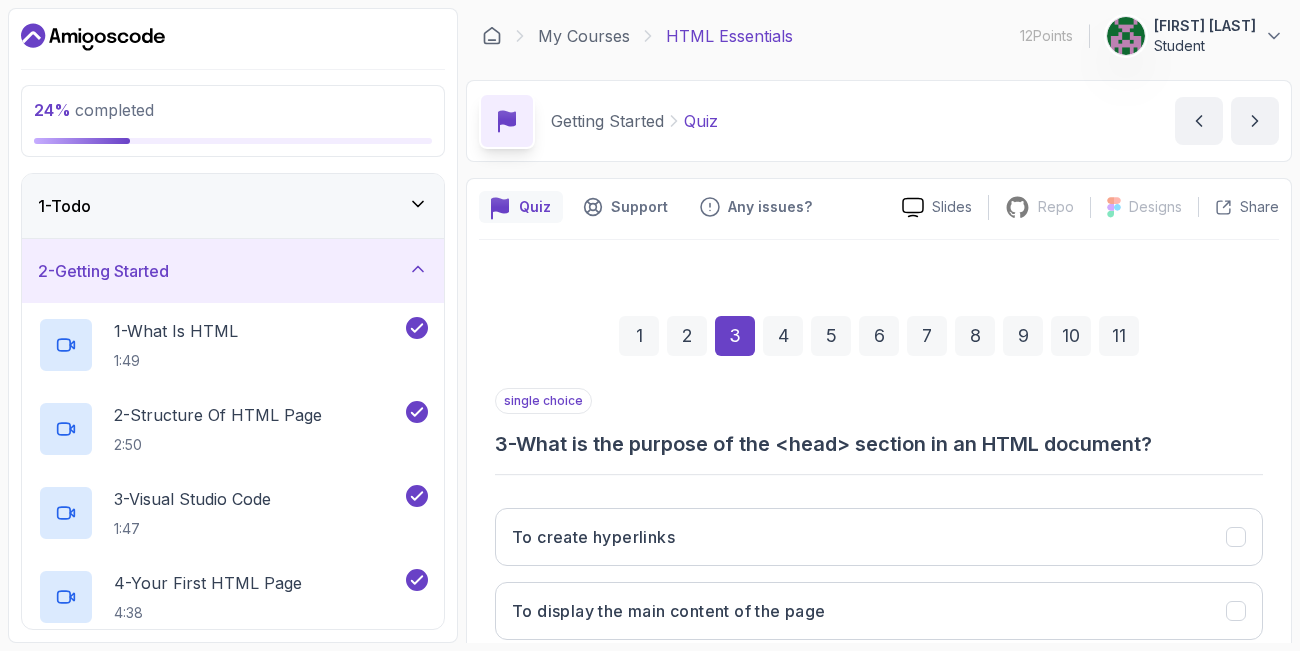 scroll, scrollTop: 0, scrollLeft: 0, axis: both 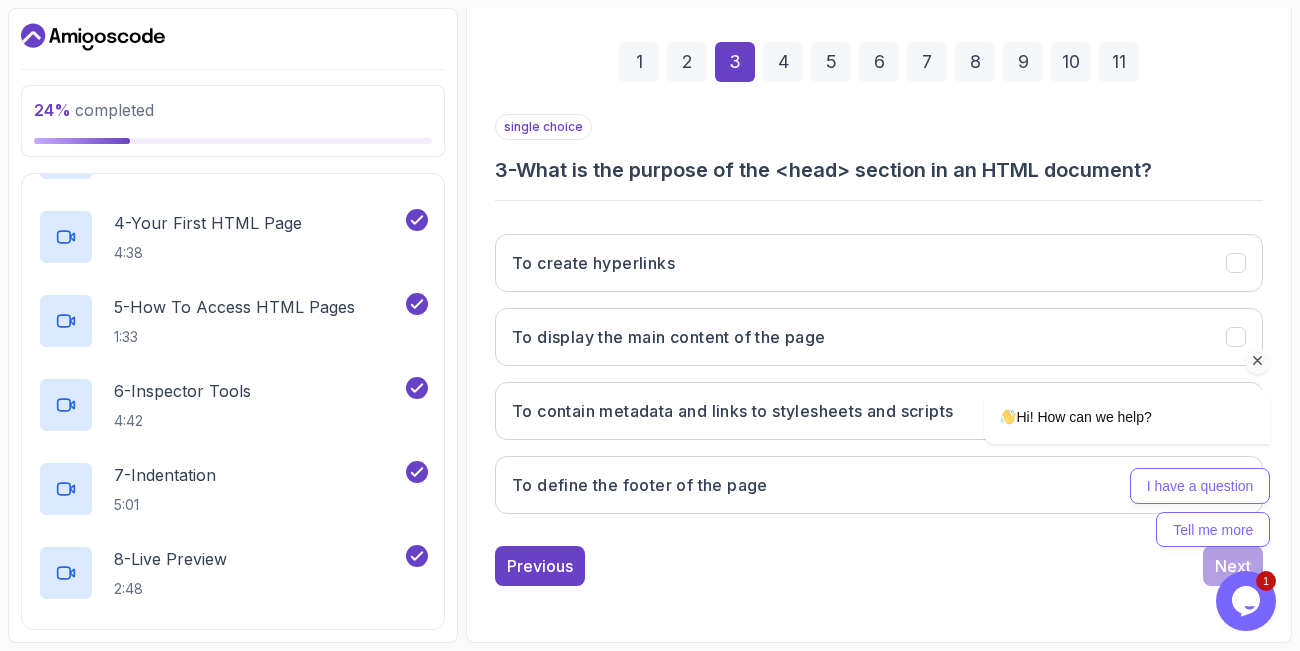 click at bounding box center (1258, 361) 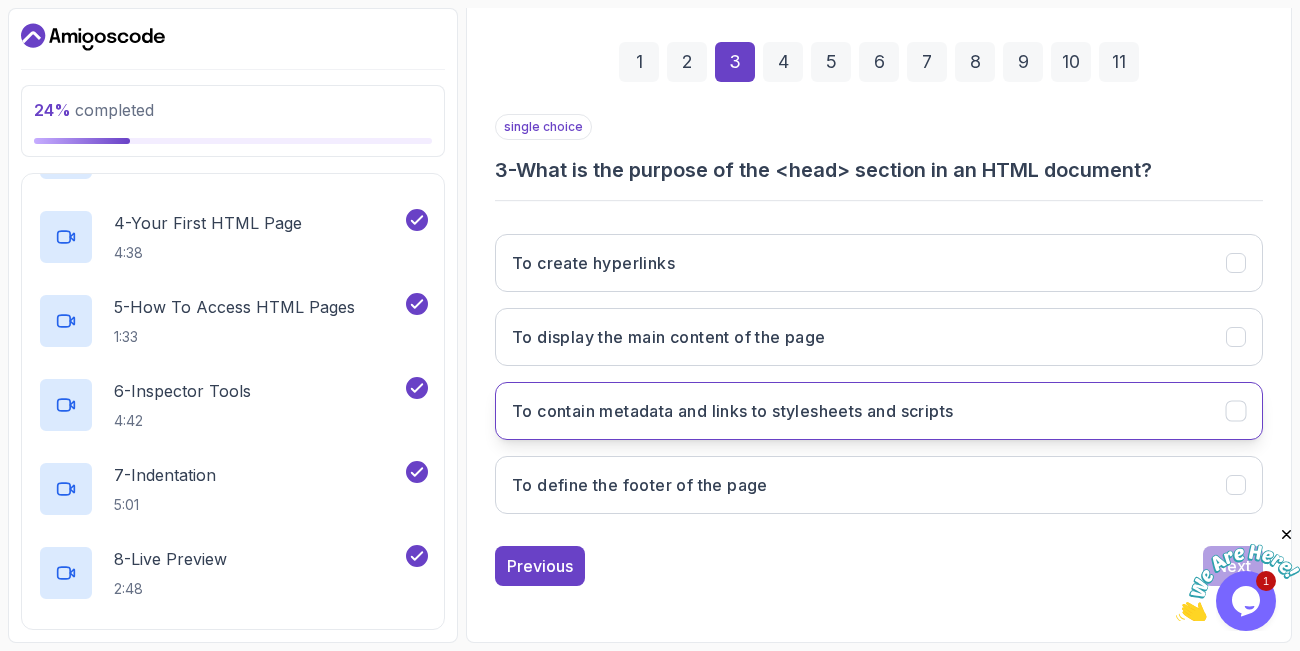 click on "To contain metadata and links to stylesheets and scripts" at bounding box center (732, 411) 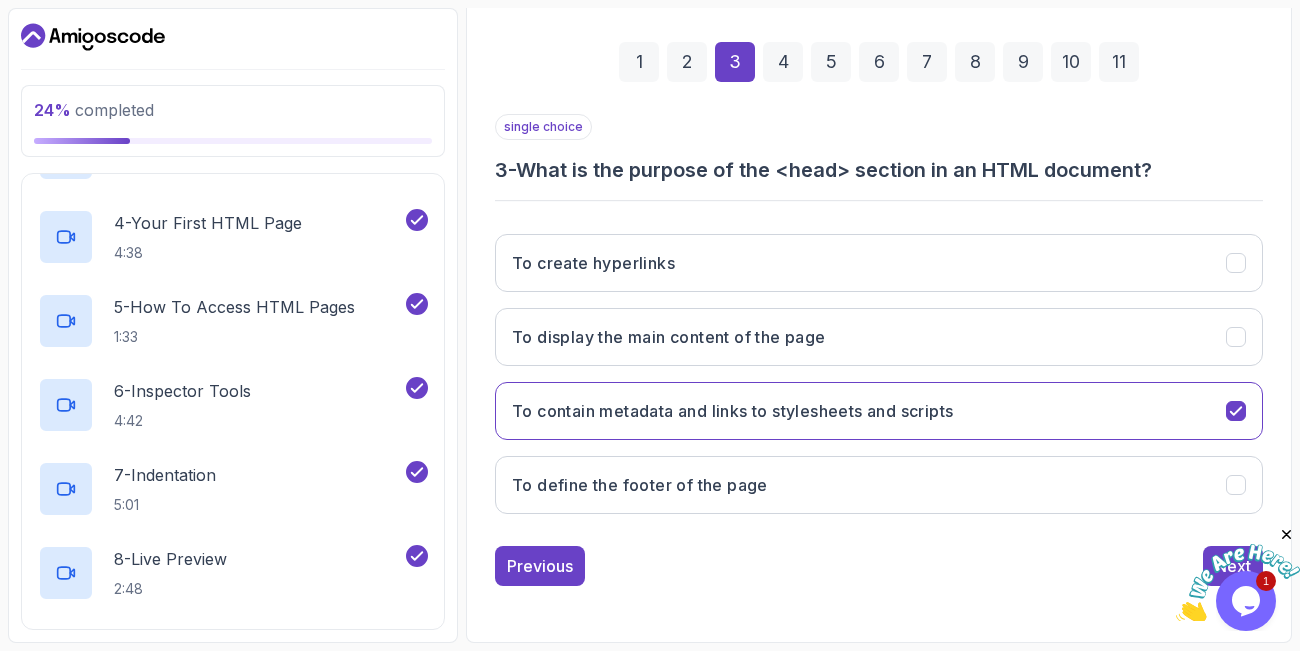 click at bounding box center (1287, 535) 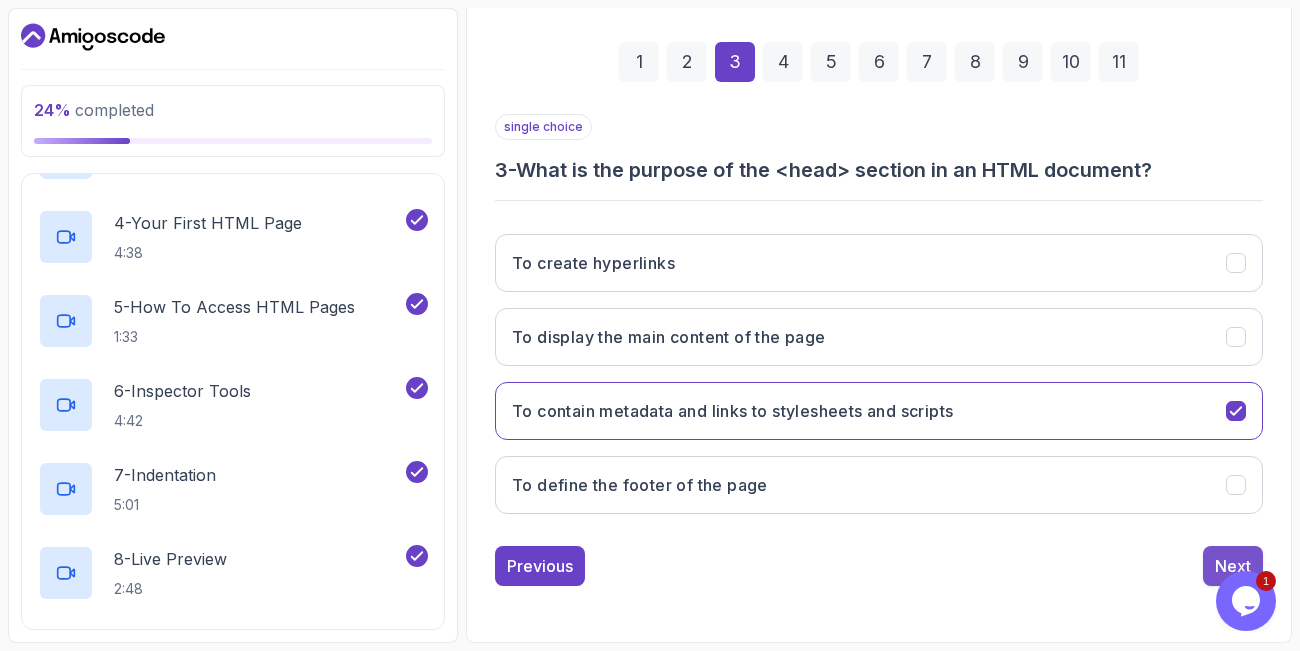 click on "Next" at bounding box center (1233, 566) 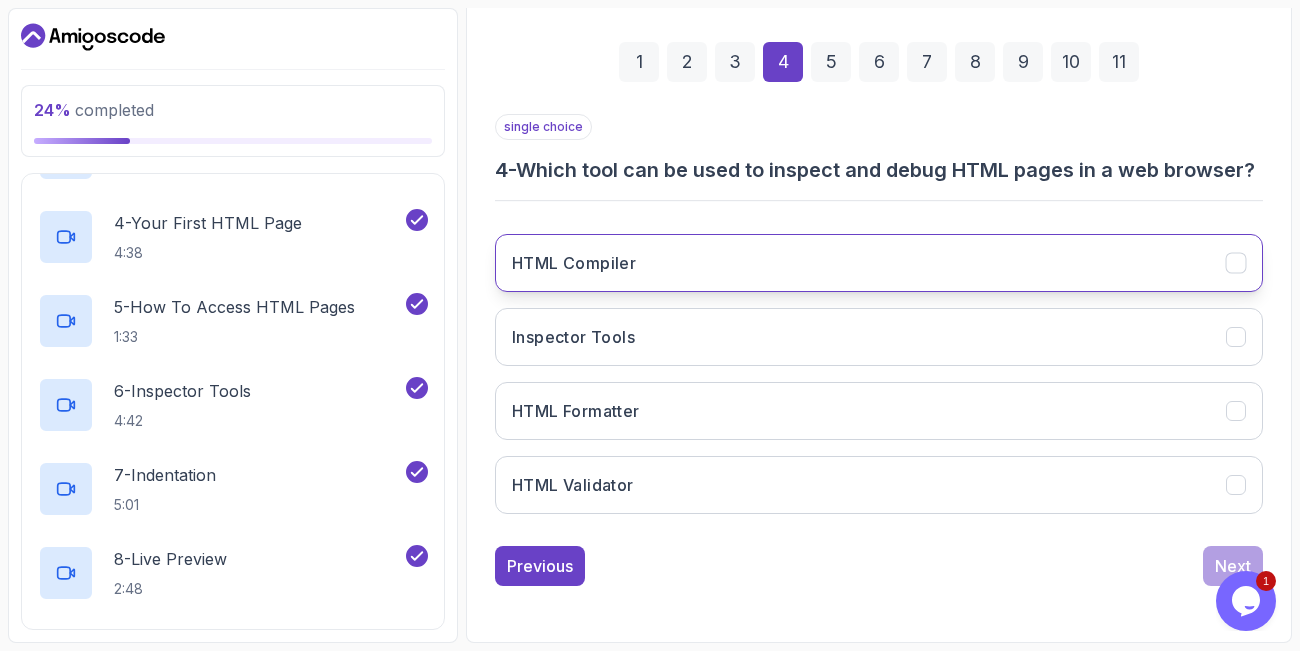 click on "HTML Compiler" at bounding box center [879, 263] 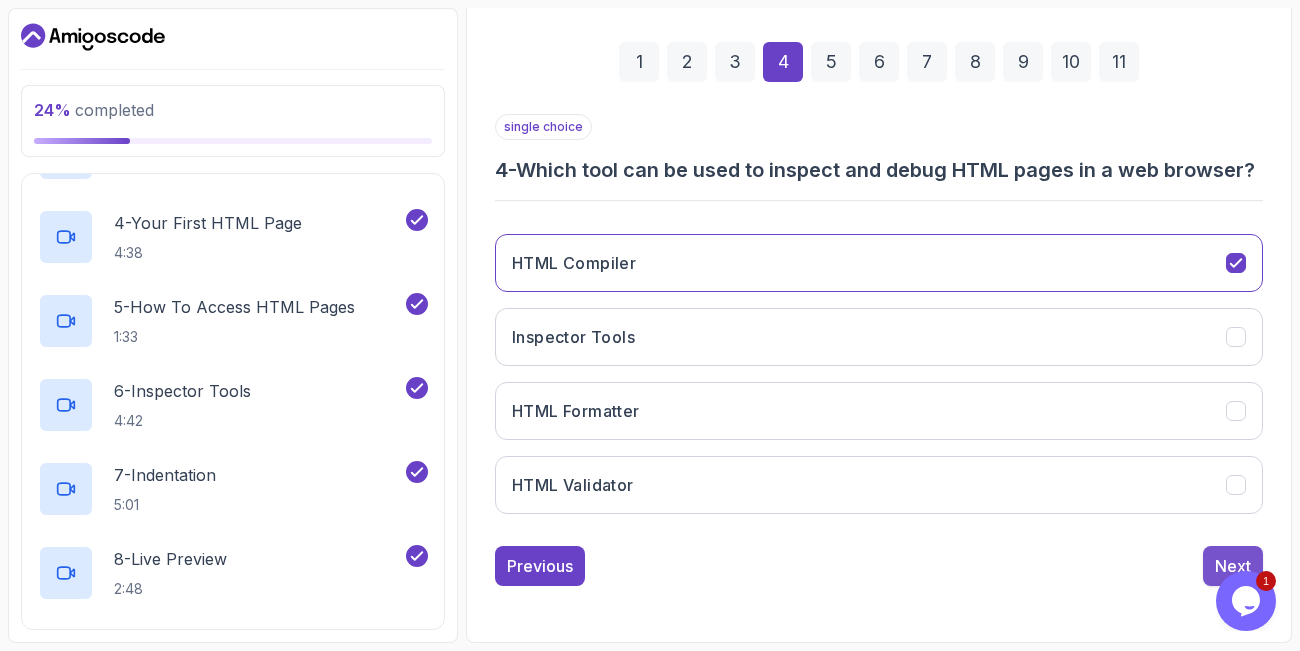 click on "Next" at bounding box center [1233, 566] 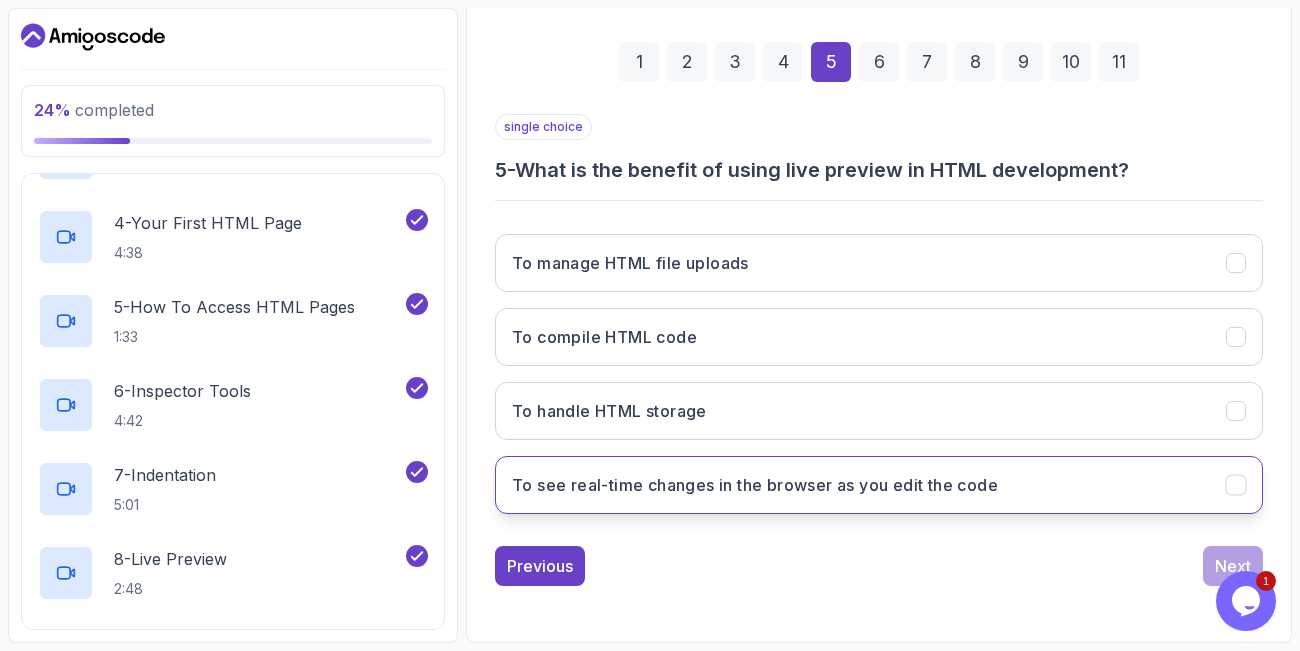 click on "To see real-time changes in the browser as you edit the code" at bounding box center (755, 485) 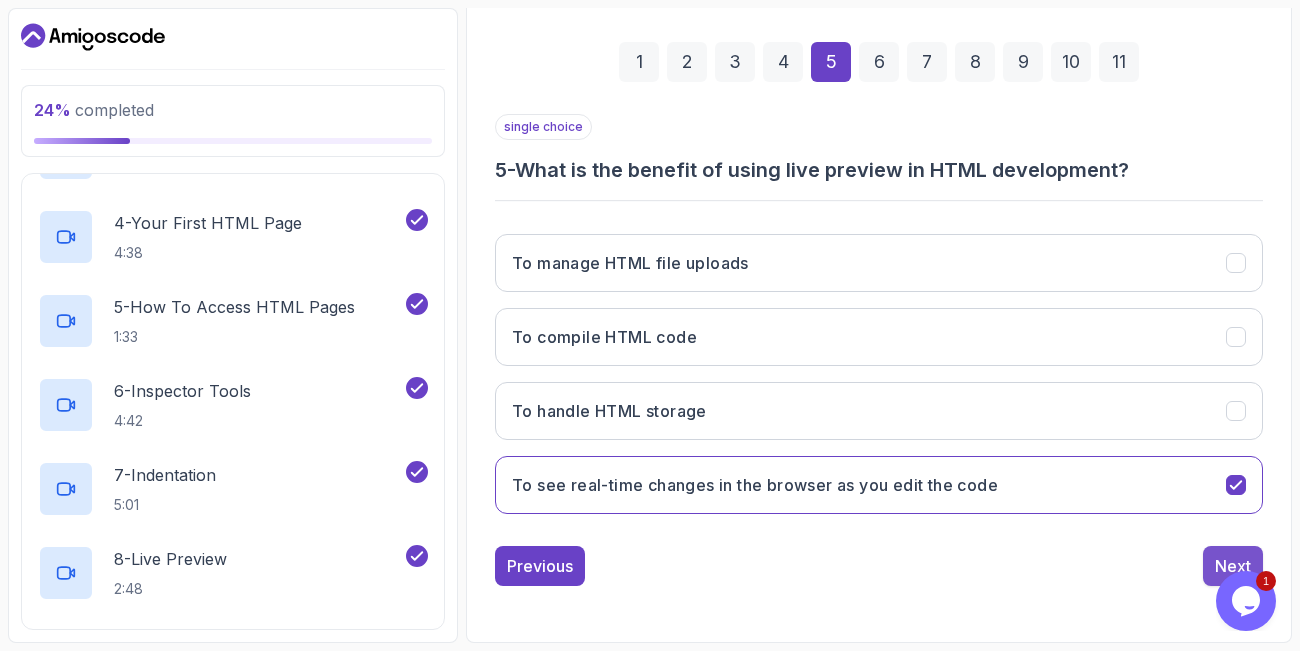 click on "Next" at bounding box center [1233, 566] 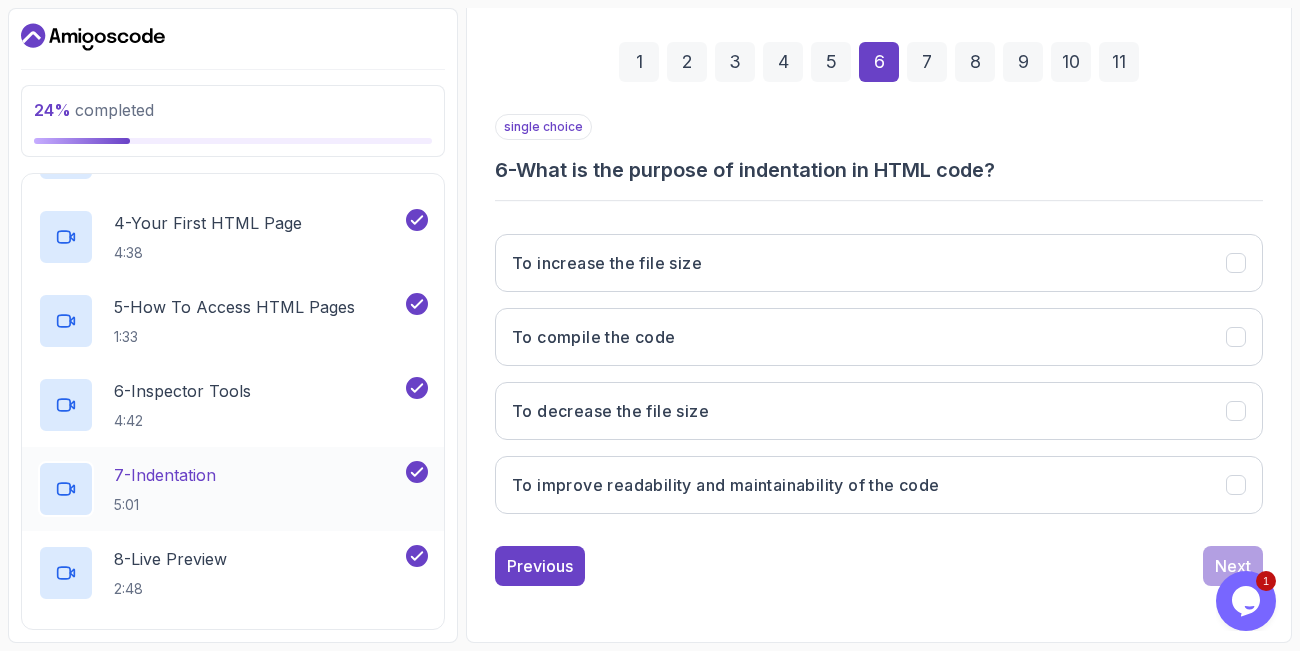 click on "7  -  Indentation" at bounding box center [165, 475] 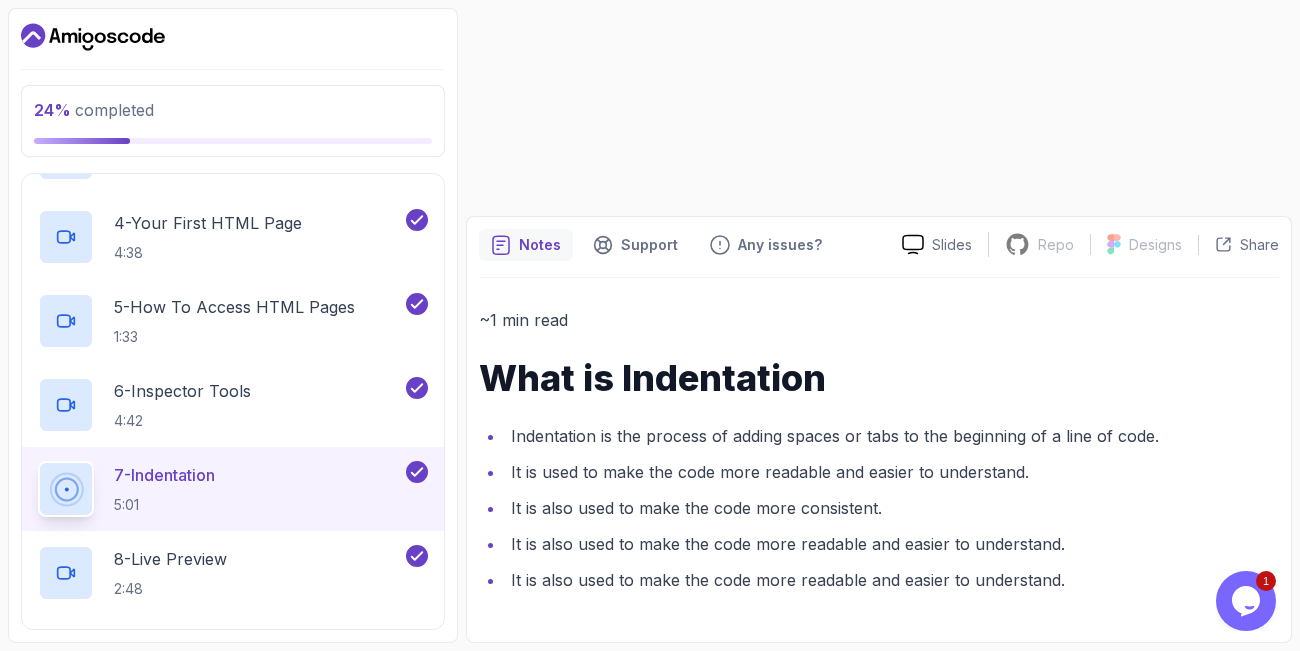 scroll, scrollTop: 0, scrollLeft: 0, axis: both 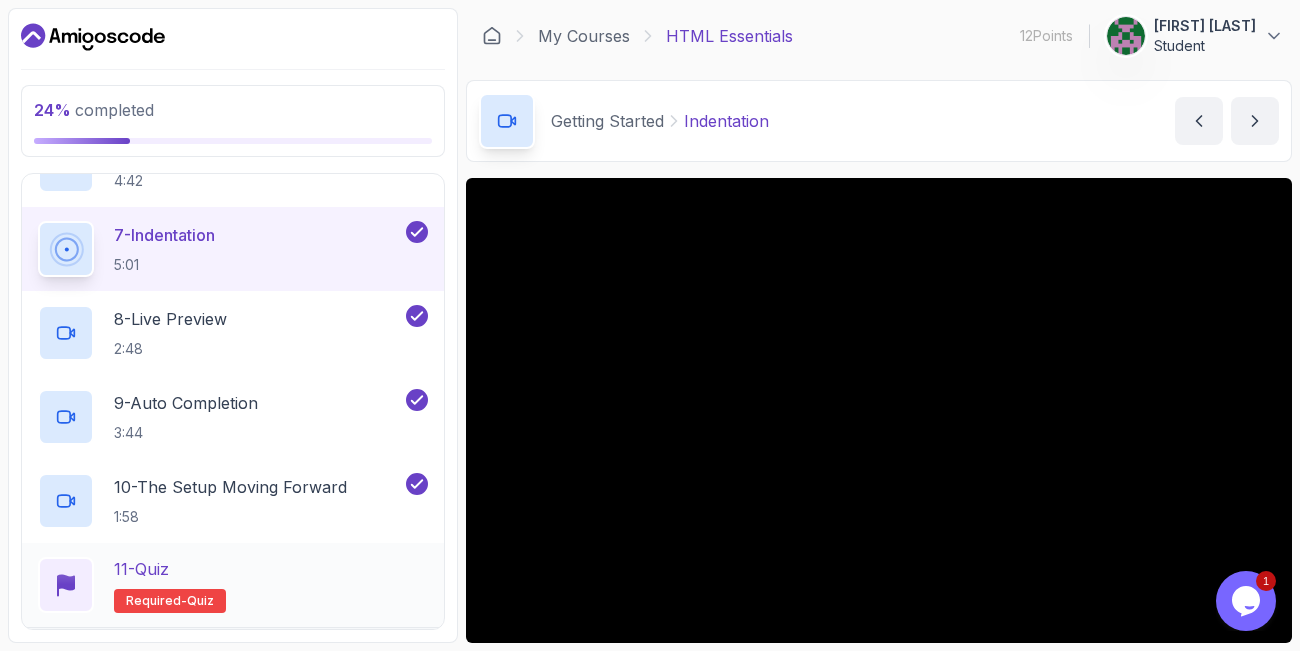 click on "11  -  Quiz Required- quiz" at bounding box center (233, 585) 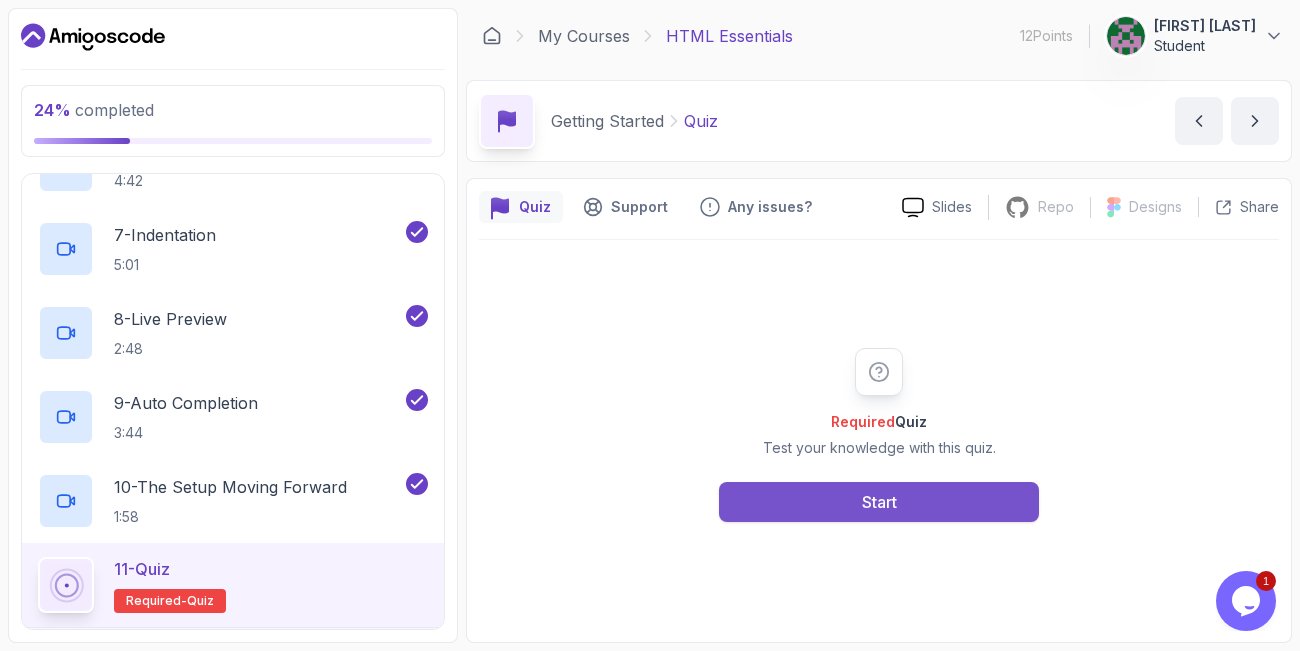click on "Start" at bounding box center (879, 502) 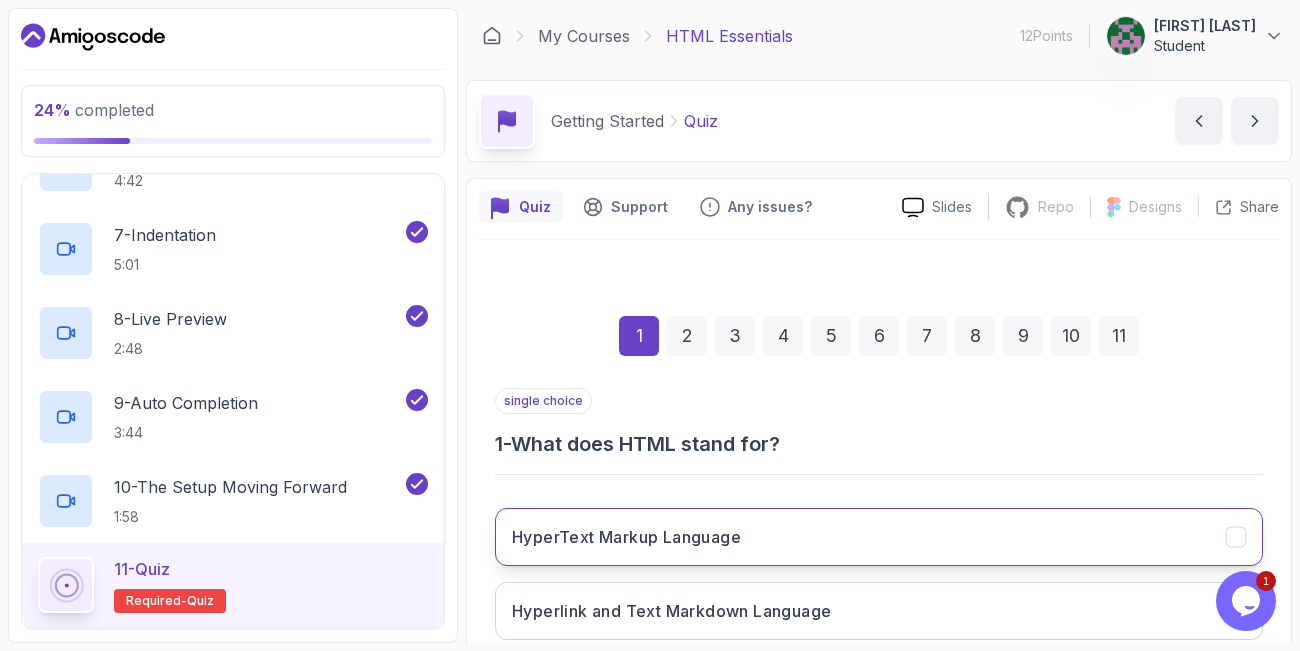 click on "HyperText Markup Language" at bounding box center [879, 537] 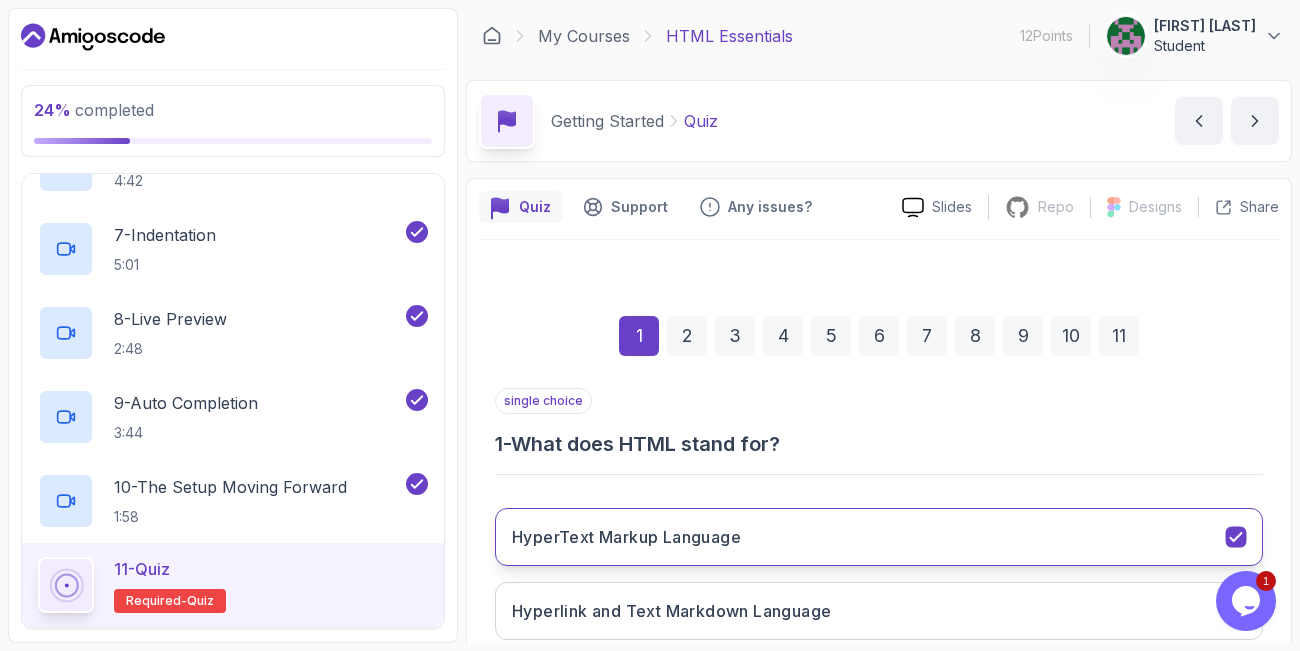 scroll, scrollTop: 274, scrollLeft: 0, axis: vertical 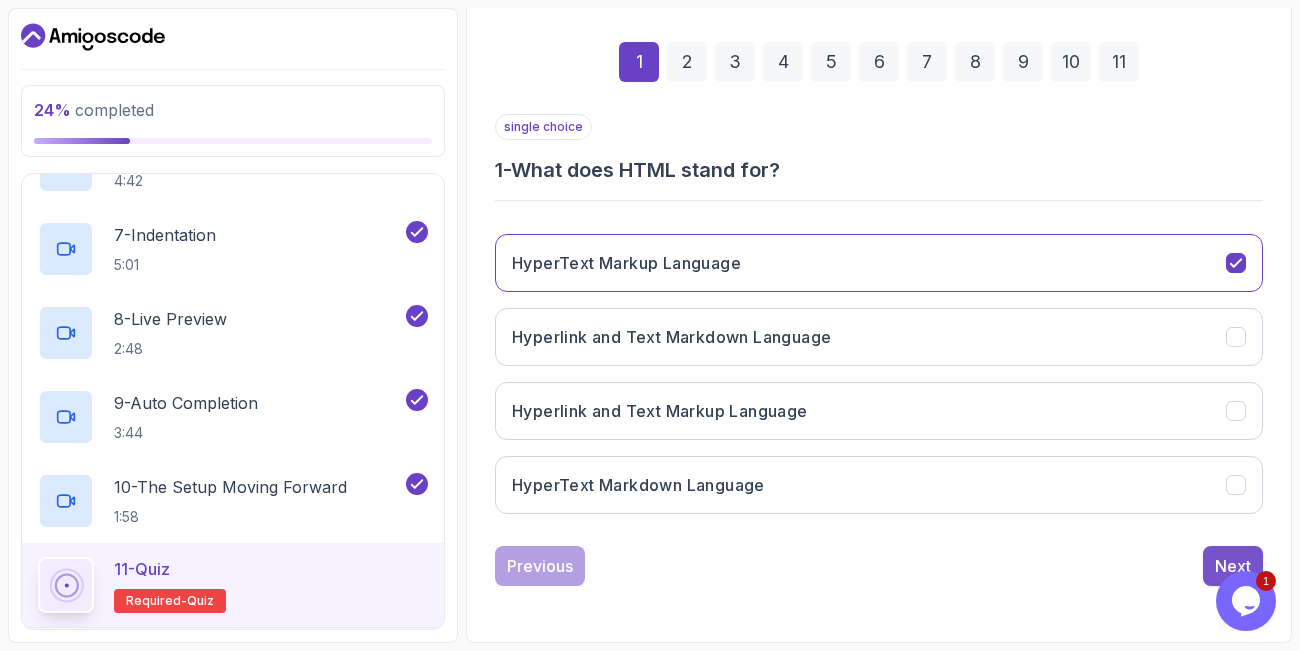 click on "Next" at bounding box center (1233, 566) 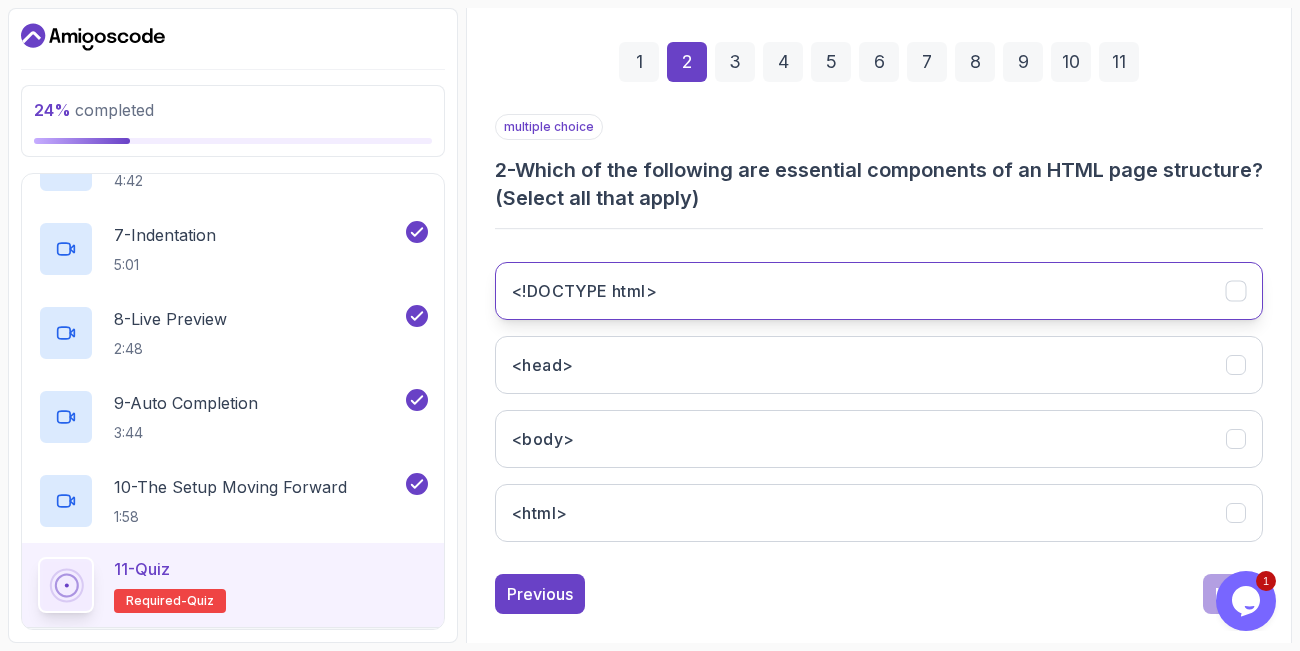 click on "<!DOCTYPE html>" at bounding box center (879, 291) 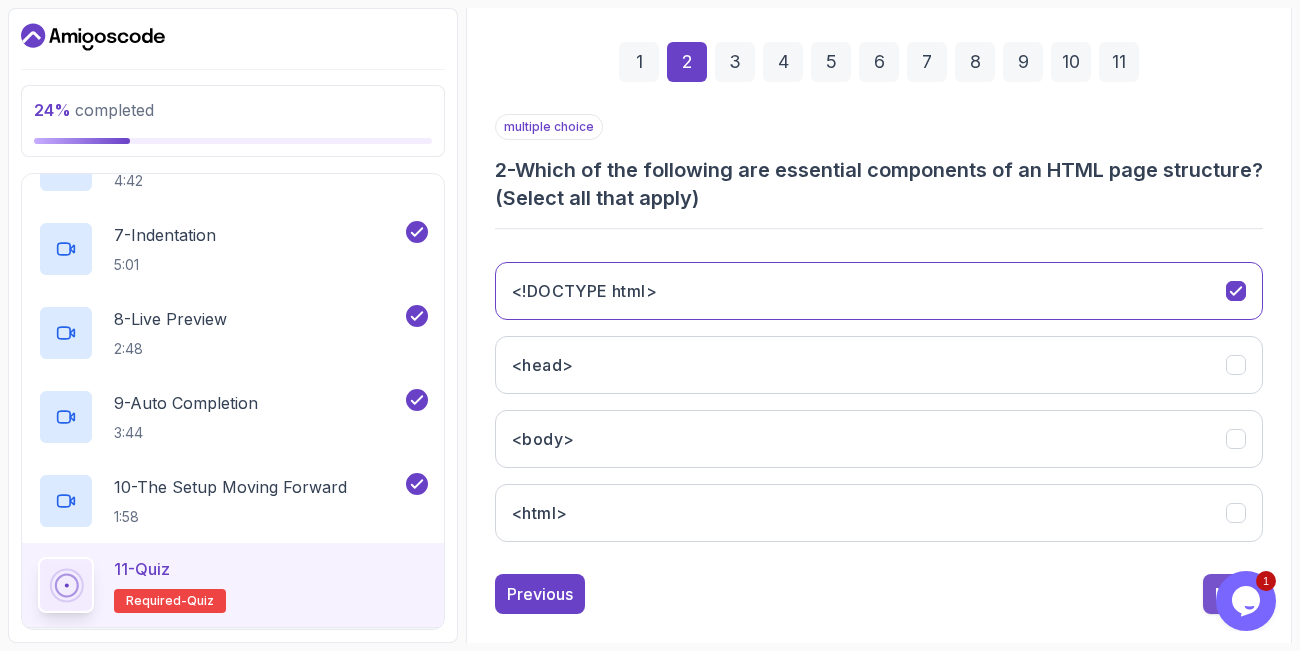click on "Next" at bounding box center (1233, 594) 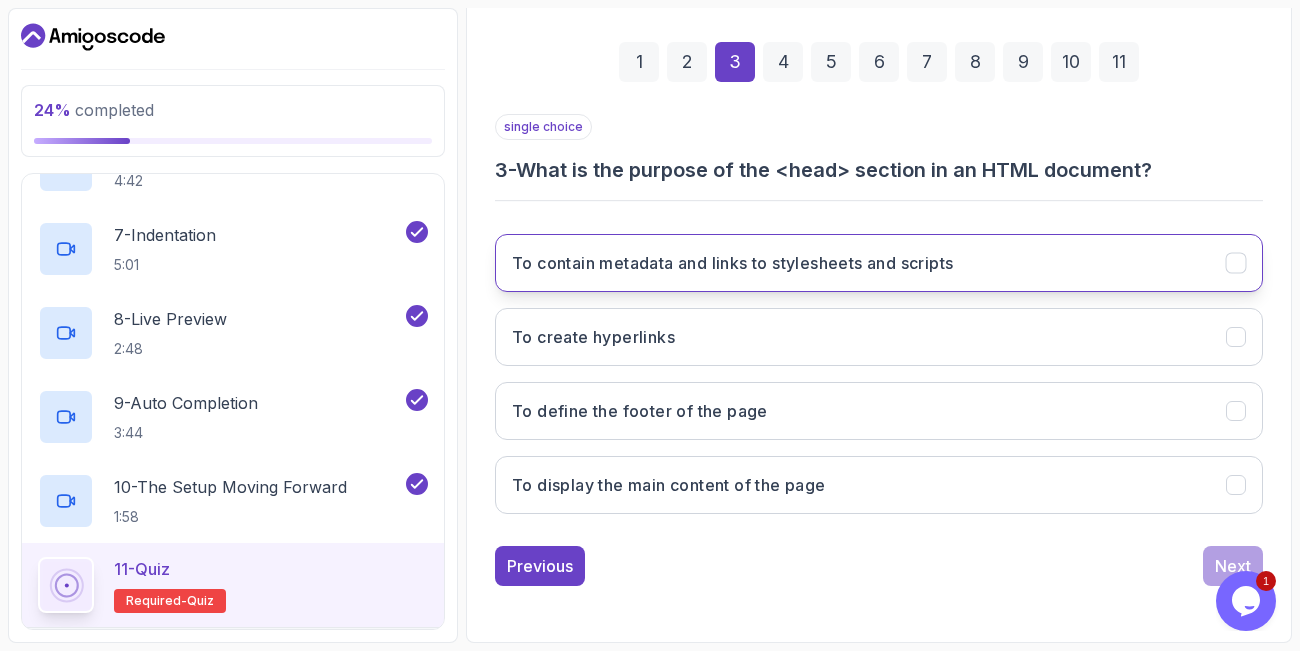click on "To contain metadata and links to stylesheets and scripts" at bounding box center [732, 263] 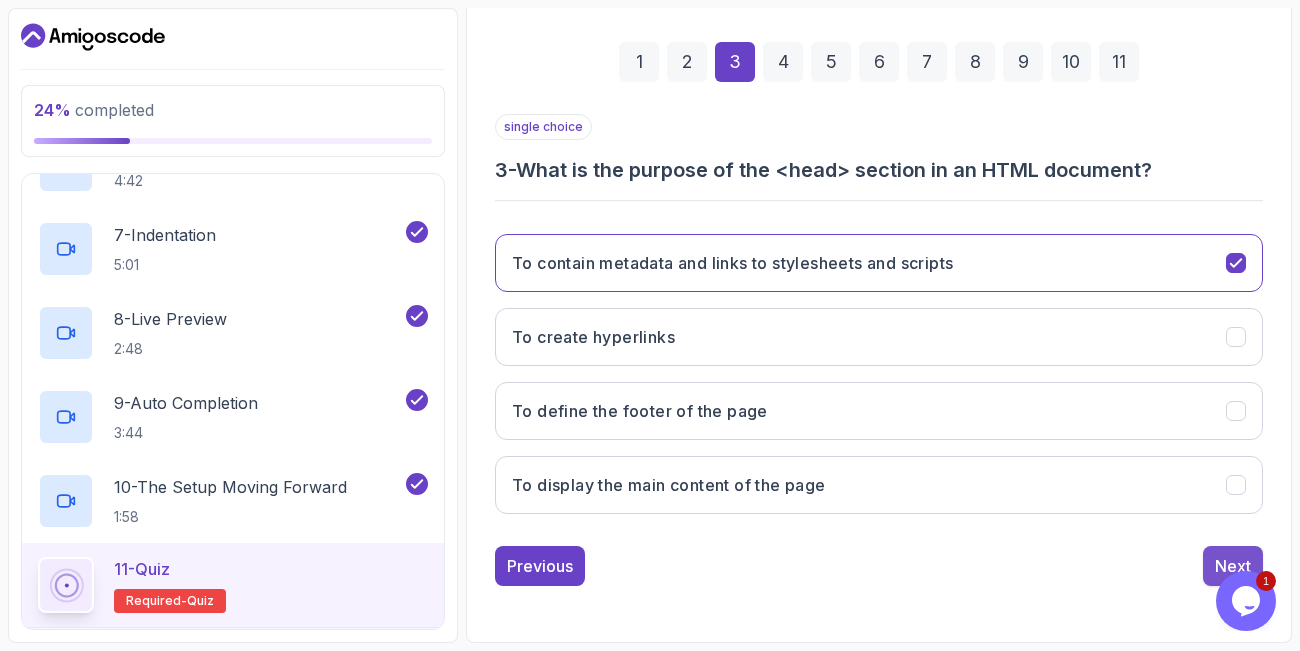 click on "Next" at bounding box center [1233, 566] 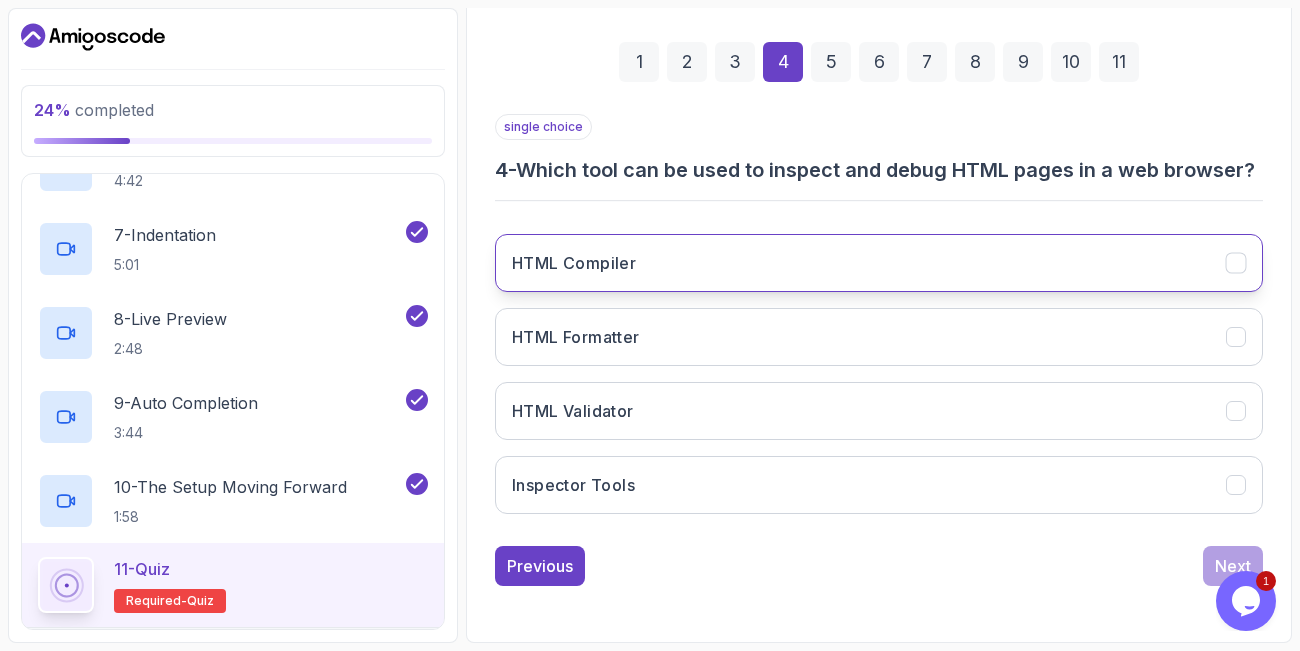 click on "HTML Compiler" at bounding box center (879, 263) 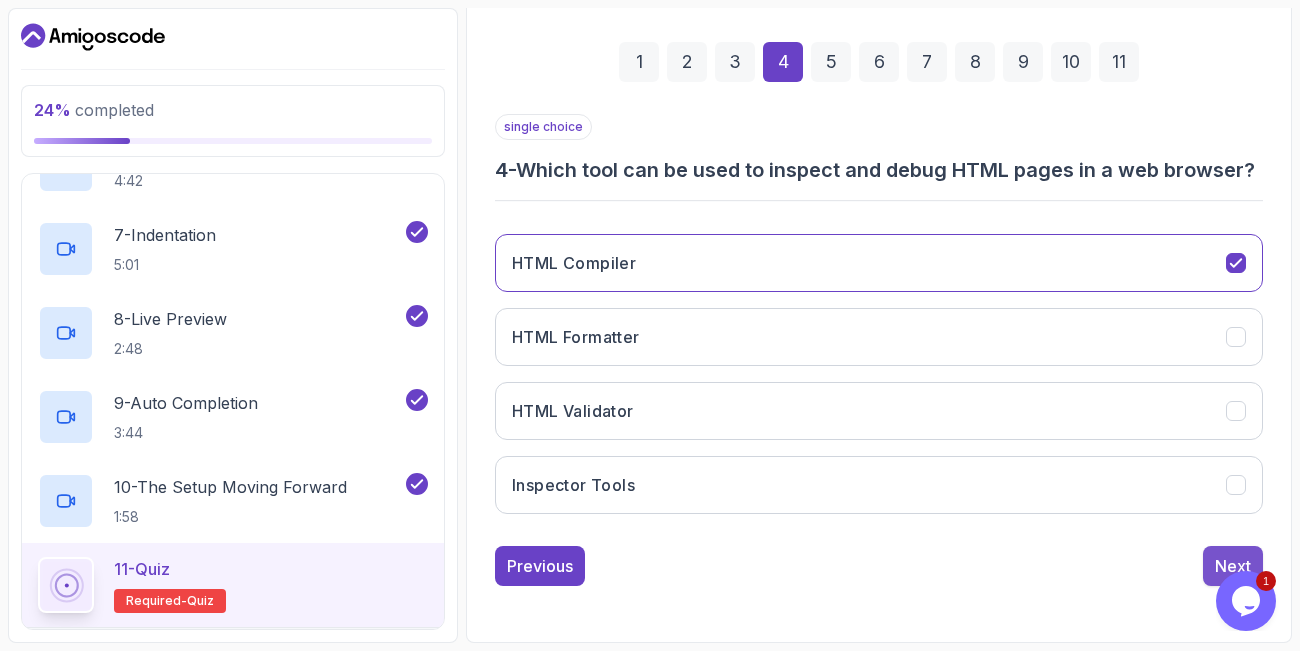 click on "Next" at bounding box center (1233, 566) 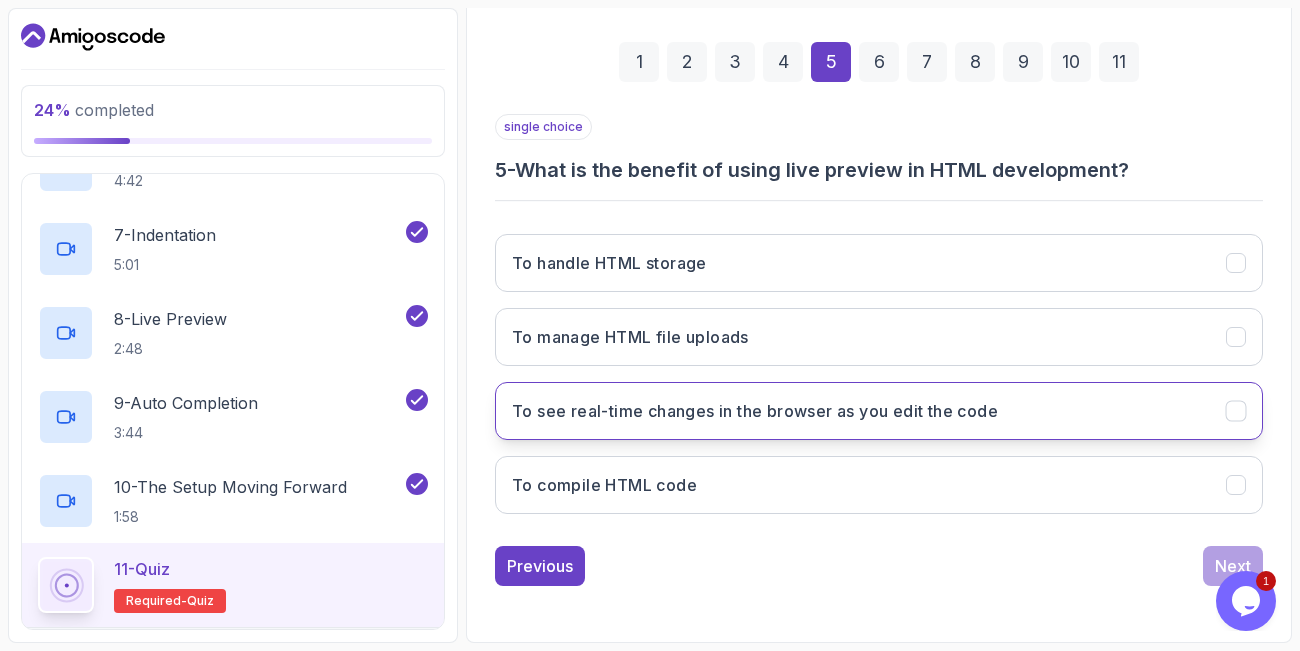 click on "To see real-time changes in the browser as you edit the code" at bounding box center [879, 411] 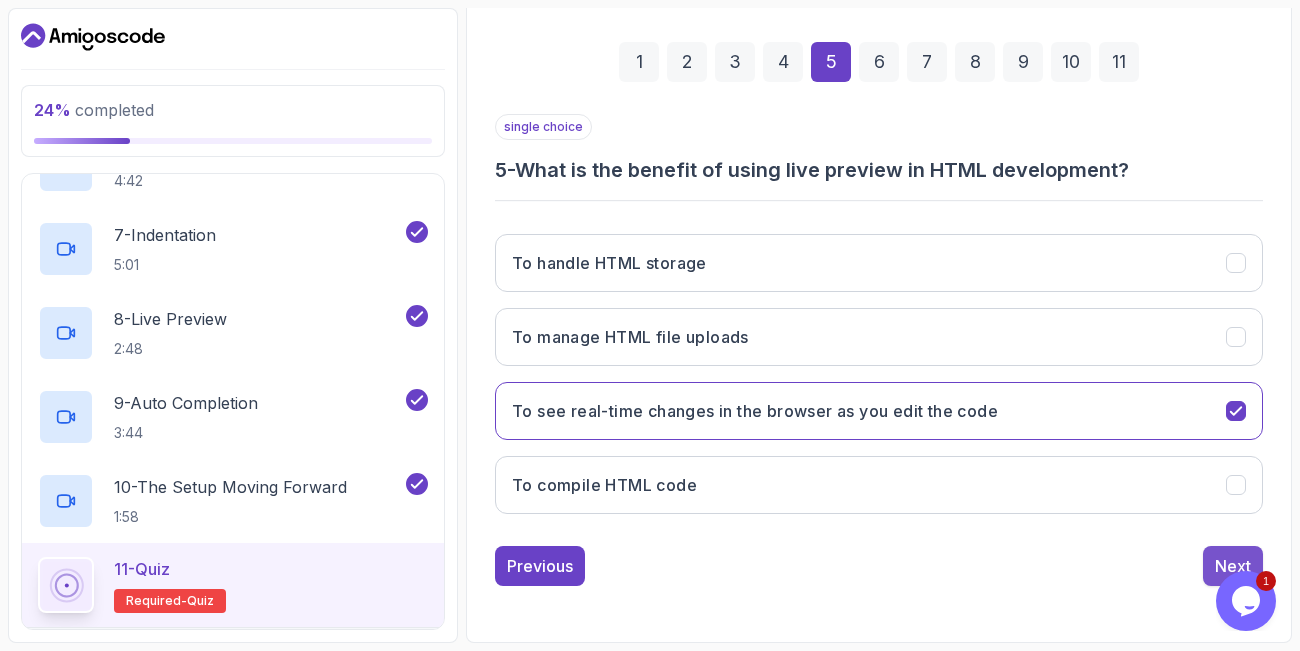 click on "Next" at bounding box center [1233, 566] 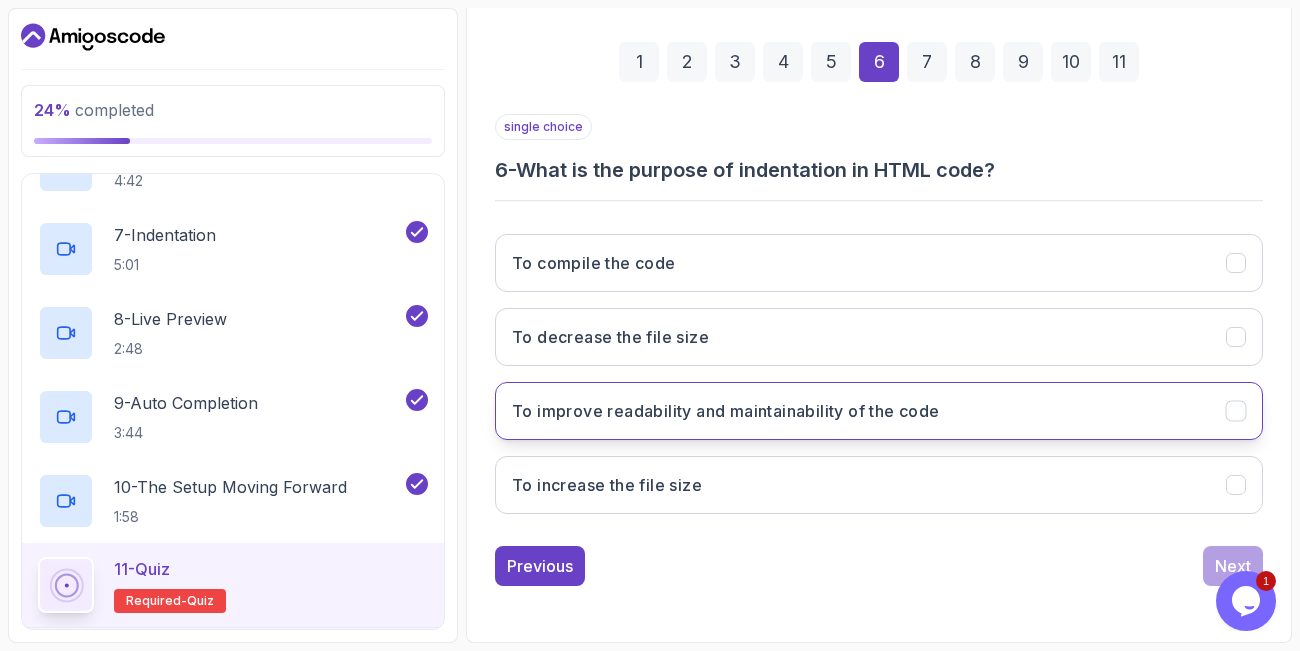 click on "To improve readability and maintainability of the code" at bounding box center [726, 411] 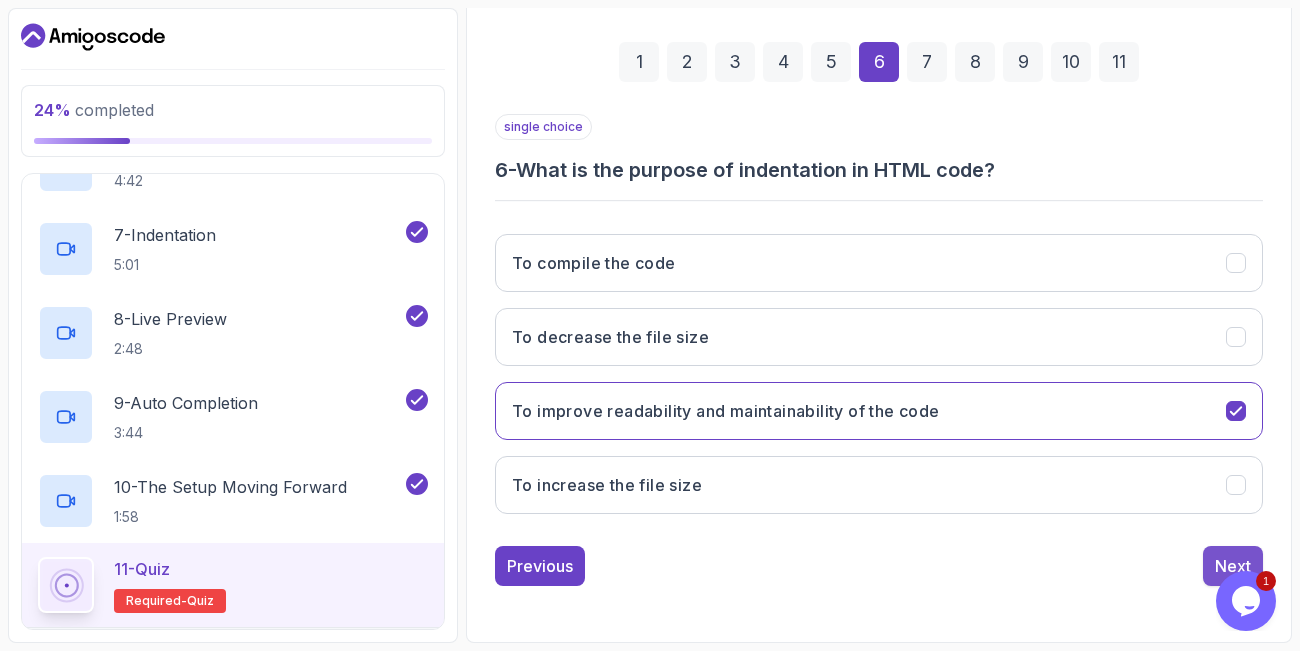 click on "Next" at bounding box center [1233, 566] 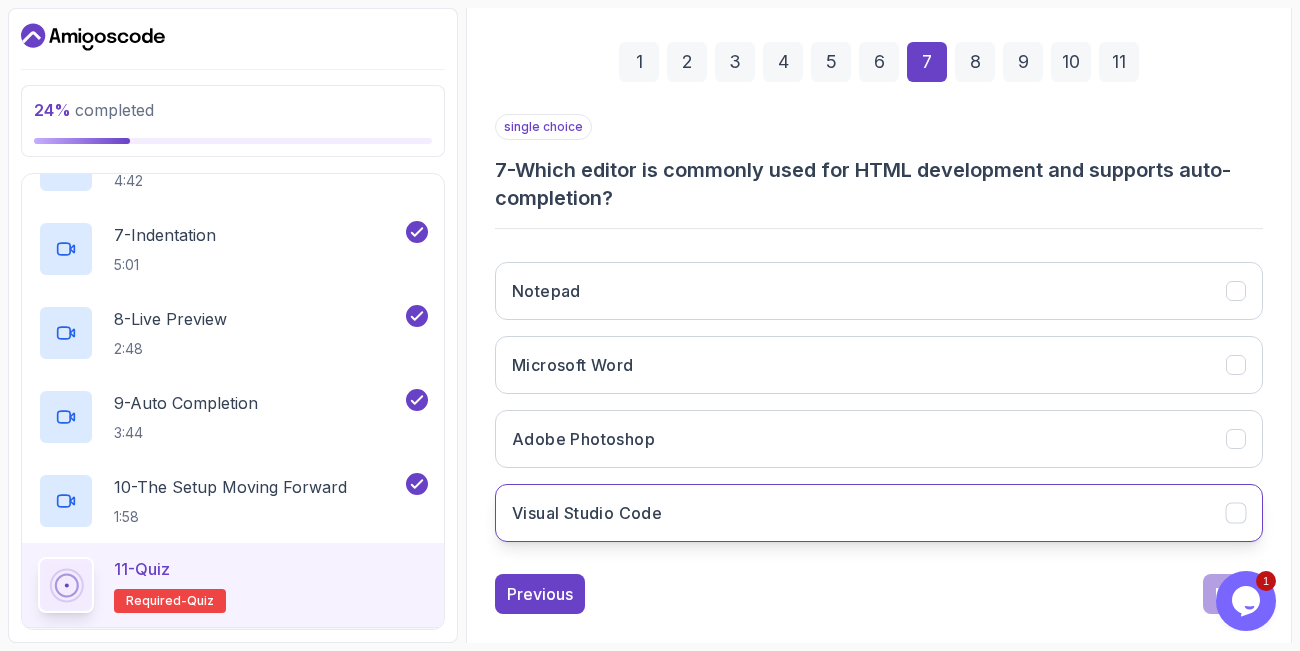 click on "Visual Studio Code" at bounding box center (879, 513) 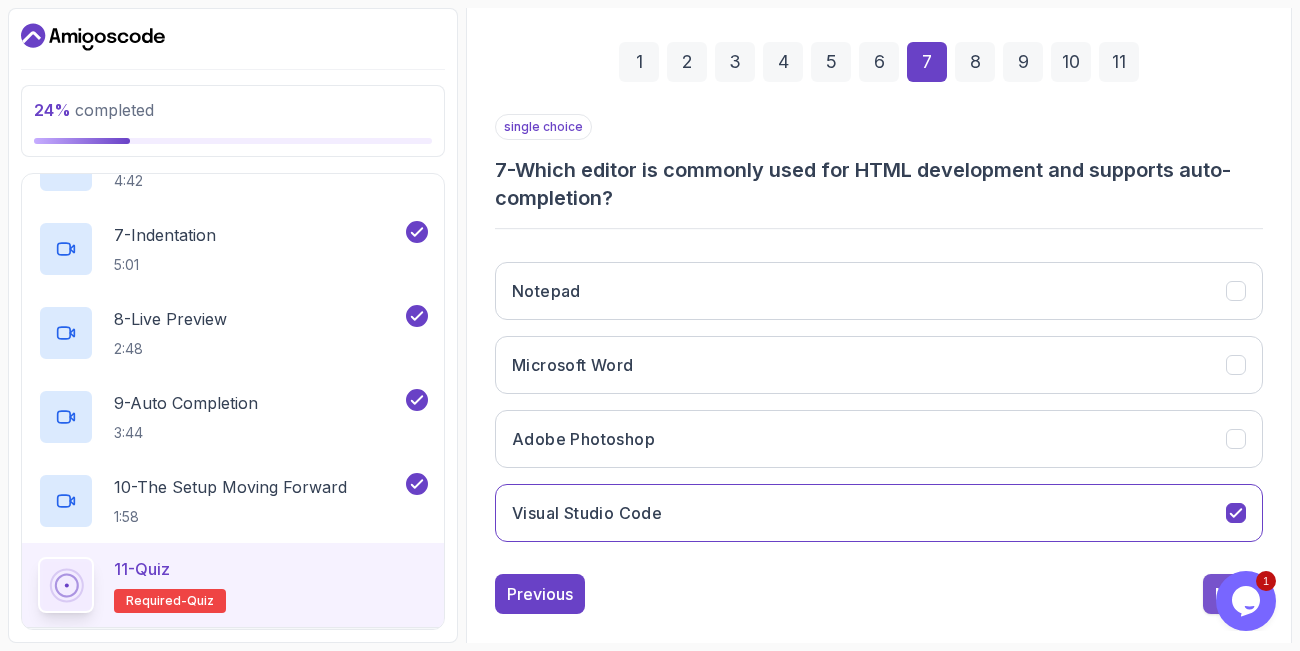 click on "Next" at bounding box center (1233, 594) 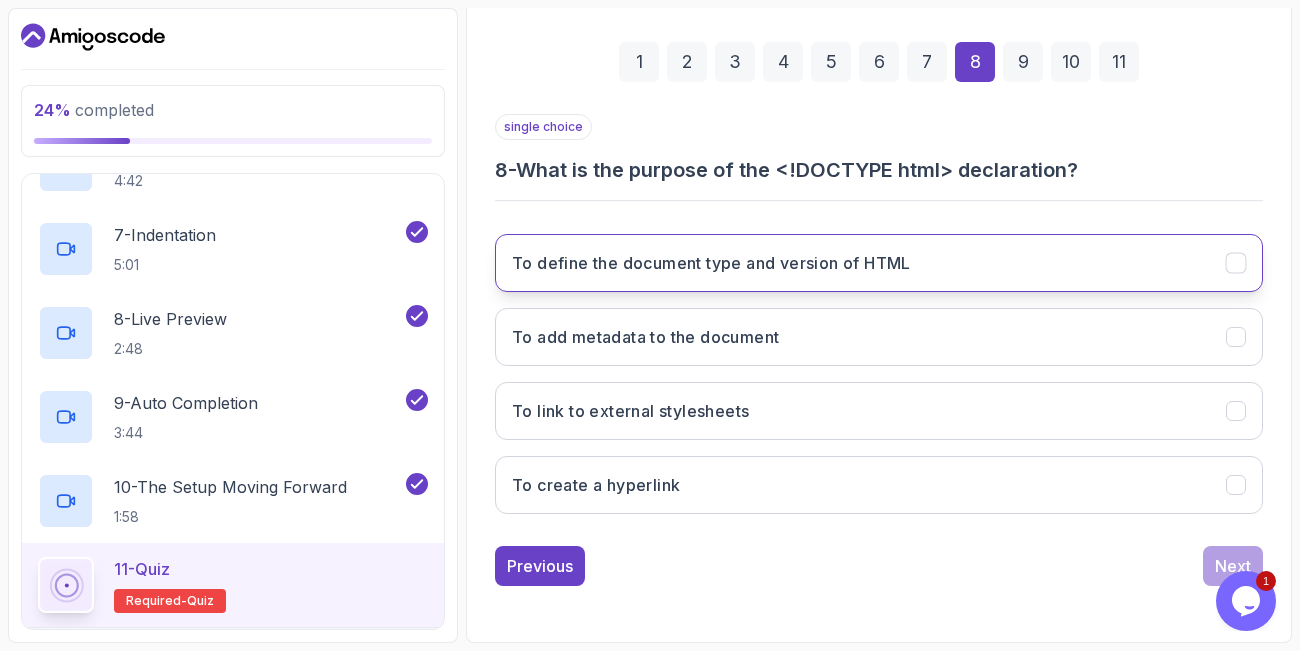 click on "To define the document type and version of HTML" at bounding box center [711, 263] 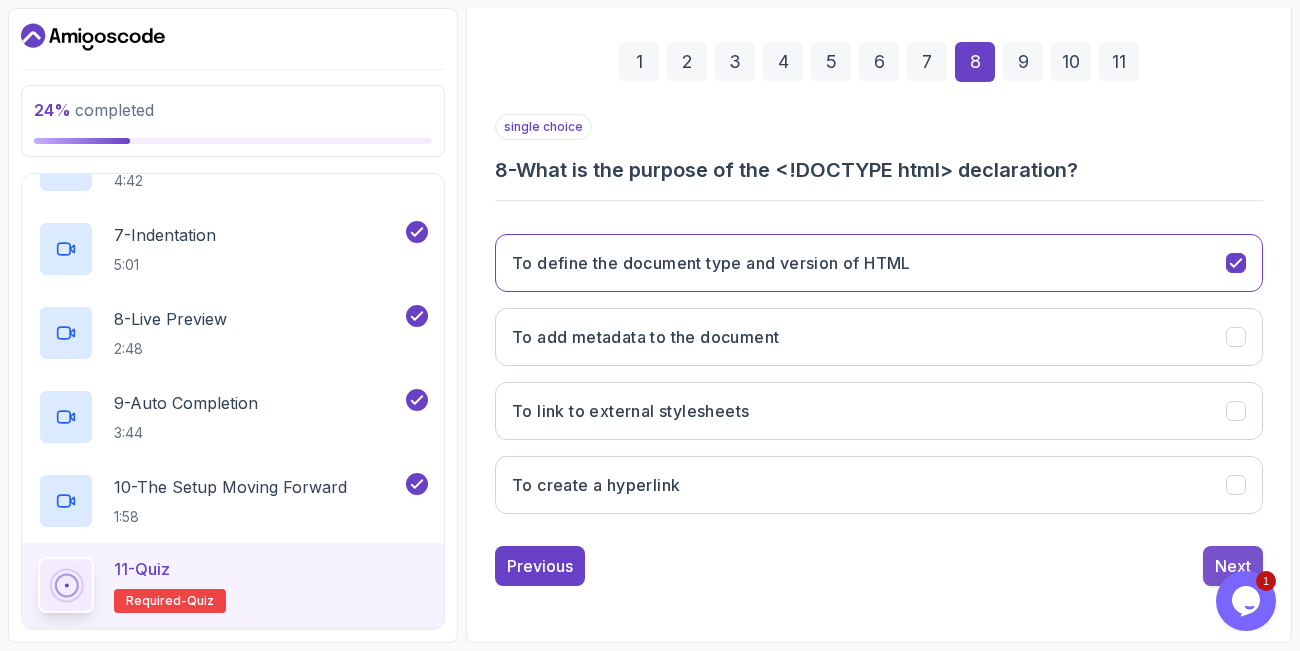 click on "Next" at bounding box center (1233, 566) 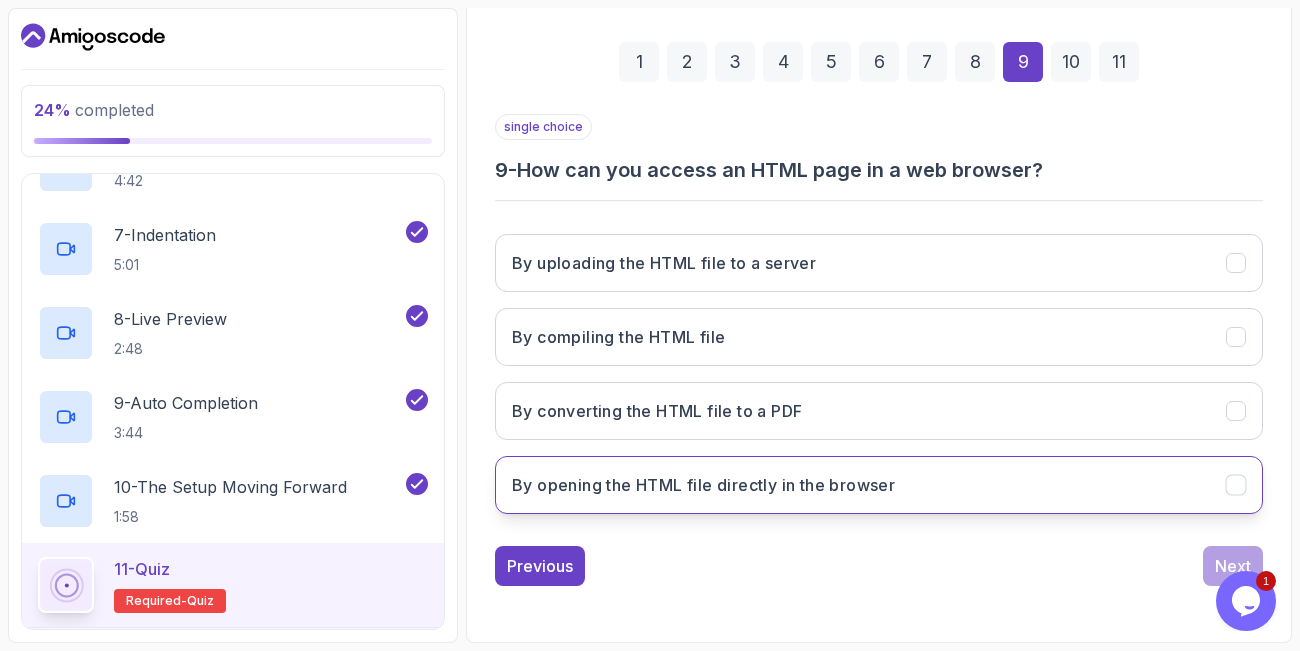 click on "By opening the HTML file directly in the browser" at bounding box center (703, 485) 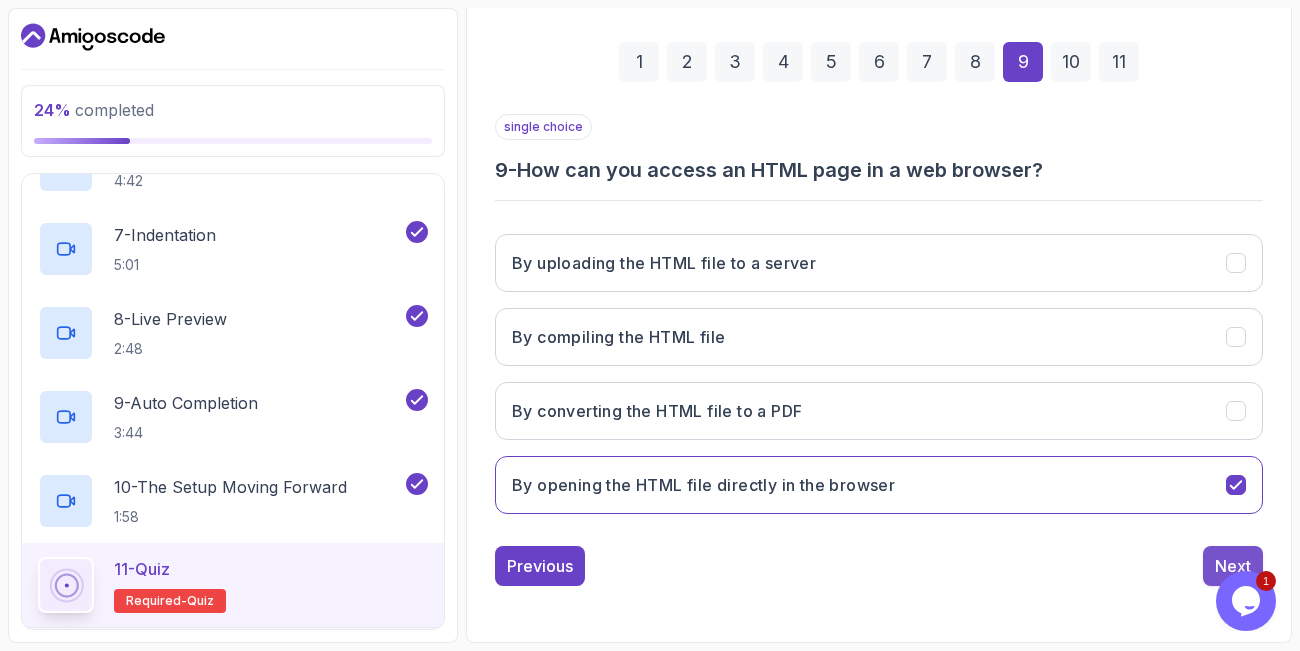 click on "Next" at bounding box center (1233, 566) 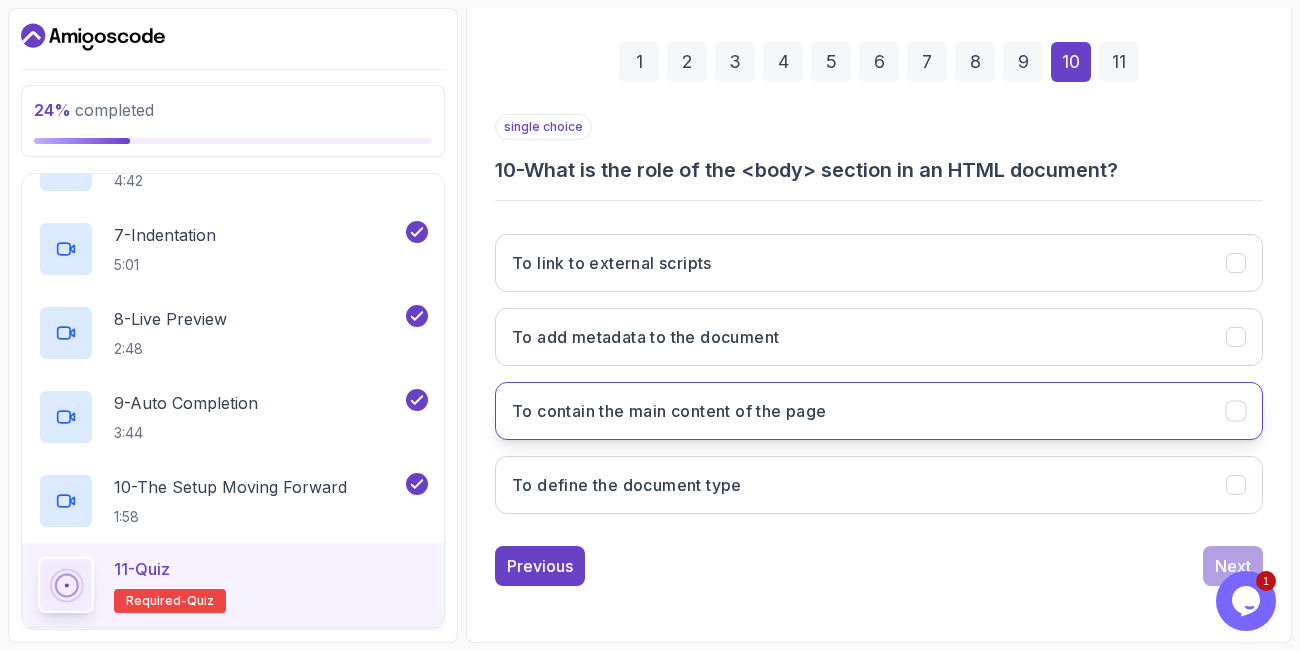 click on "To contain the main content of the page" at bounding box center (879, 411) 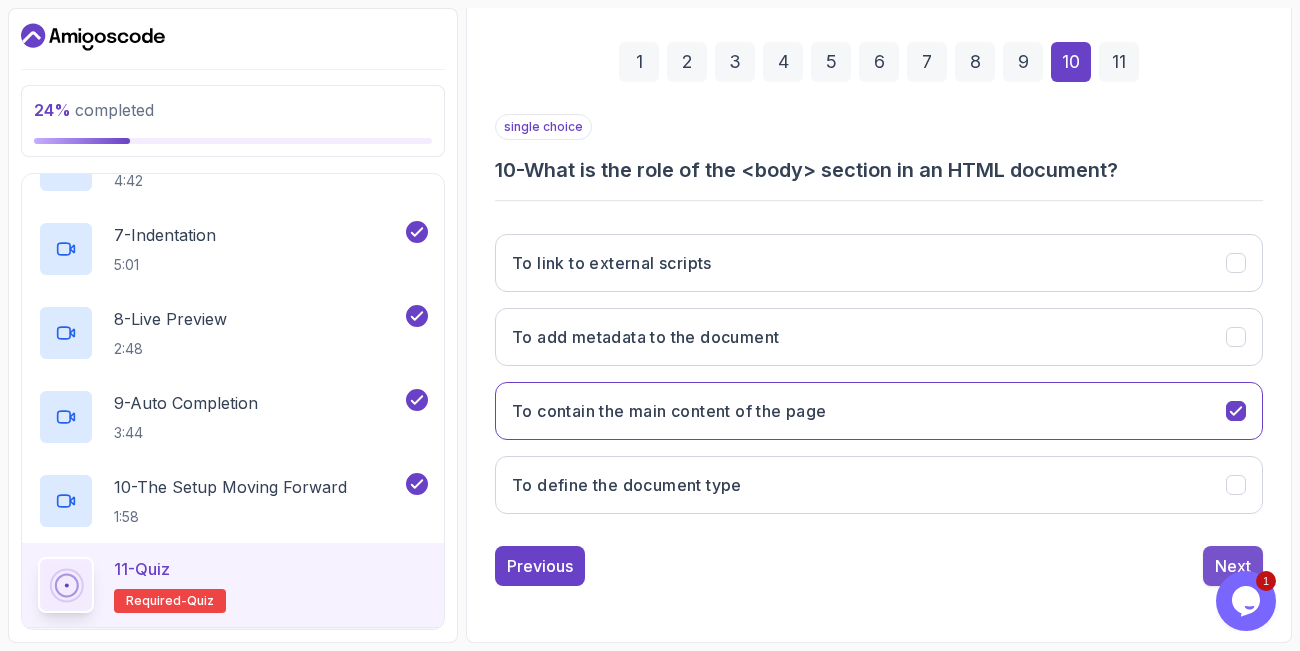 click on "Next" at bounding box center [1233, 566] 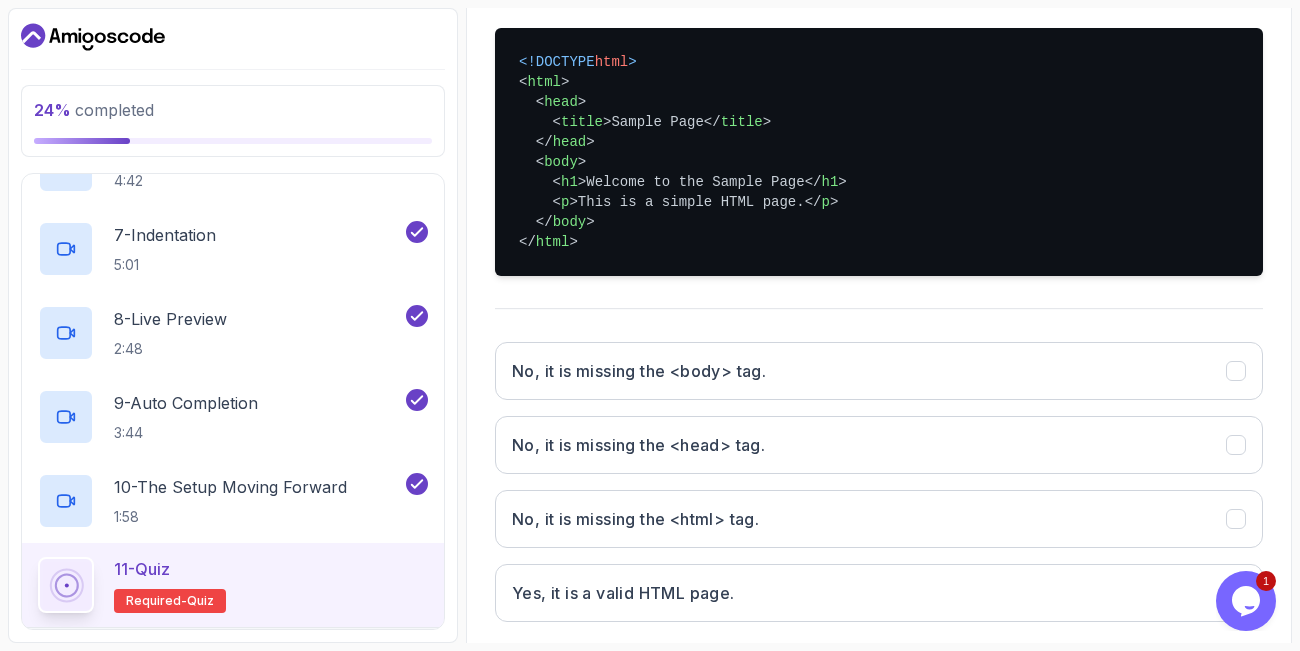 scroll, scrollTop: 570, scrollLeft: 0, axis: vertical 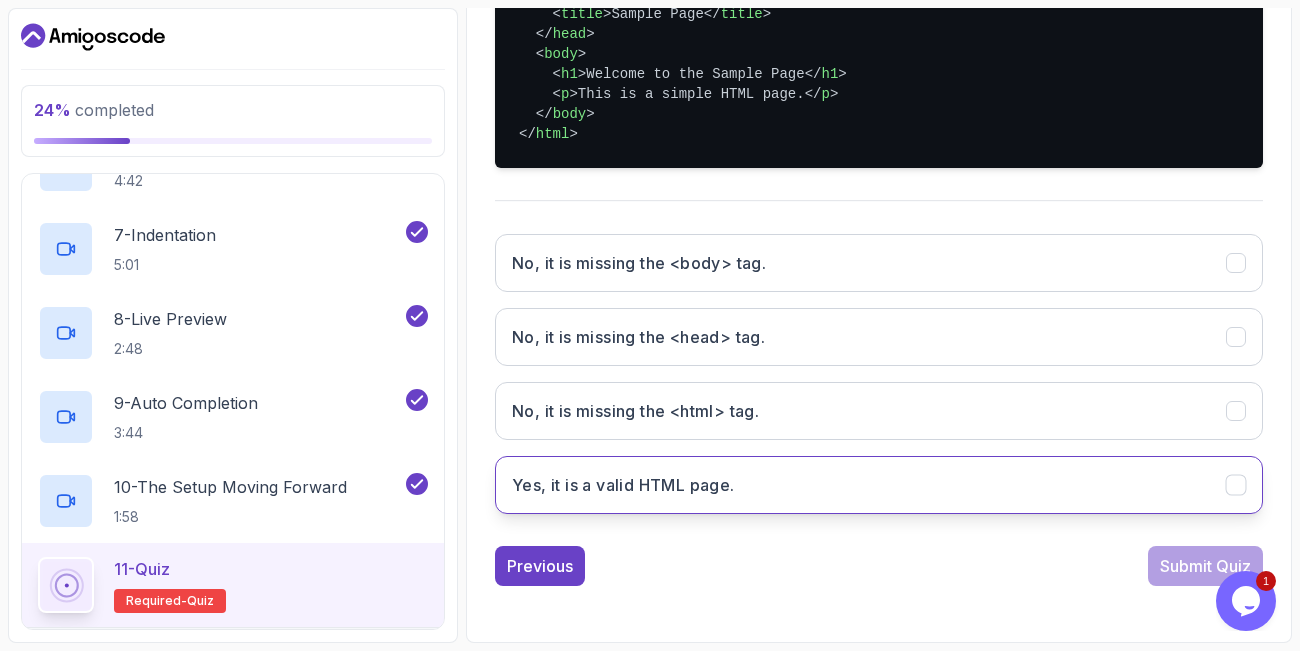click on "Yes, it is a valid HTML page." at bounding box center [623, 485] 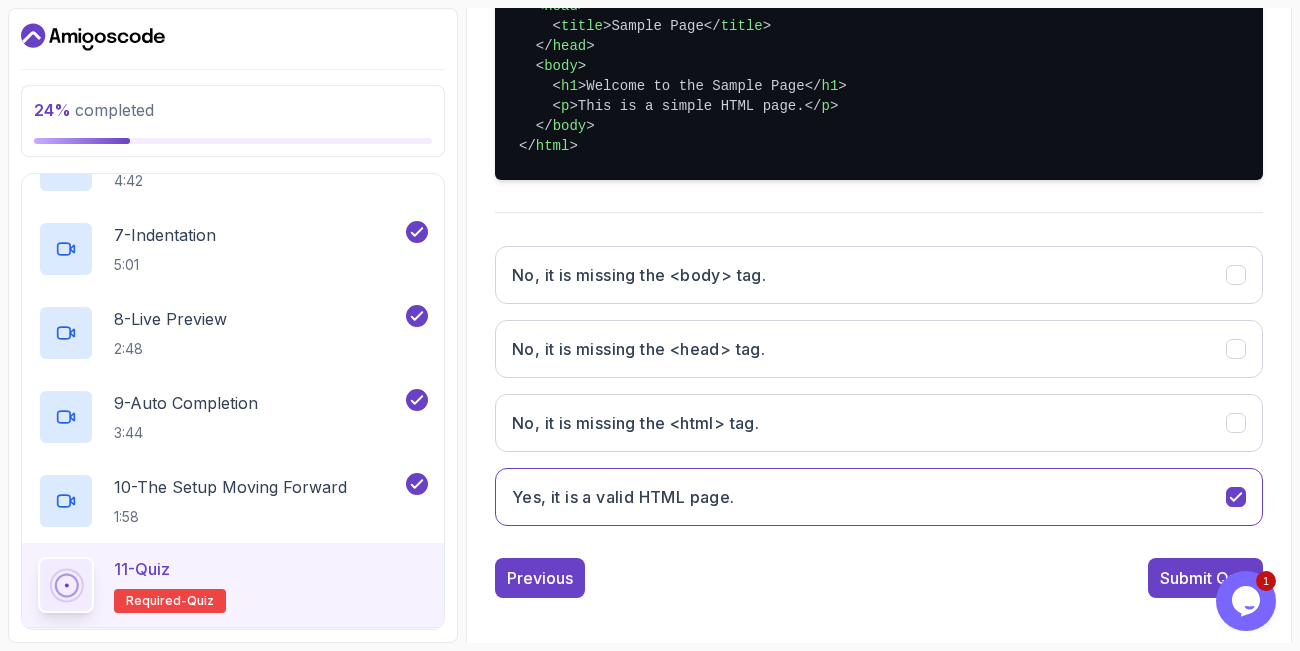 scroll, scrollTop: 570, scrollLeft: 0, axis: vertical 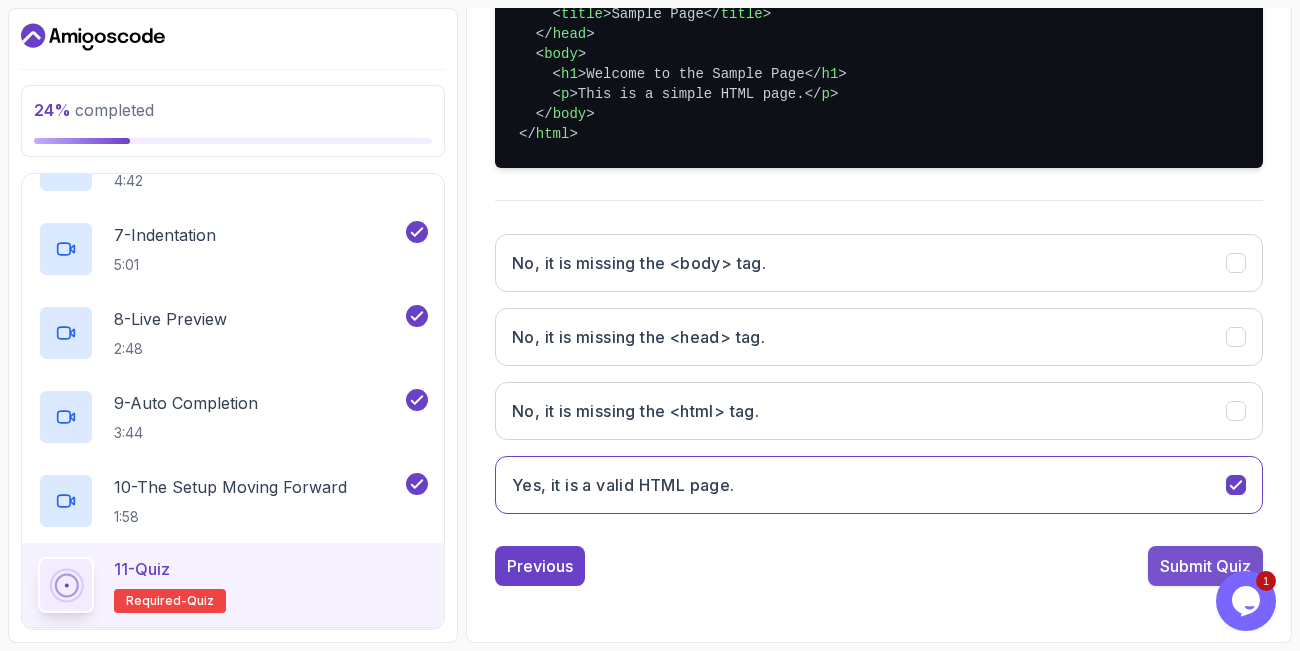 click on "Submit Quiz" at bounding box center (1205, 566) 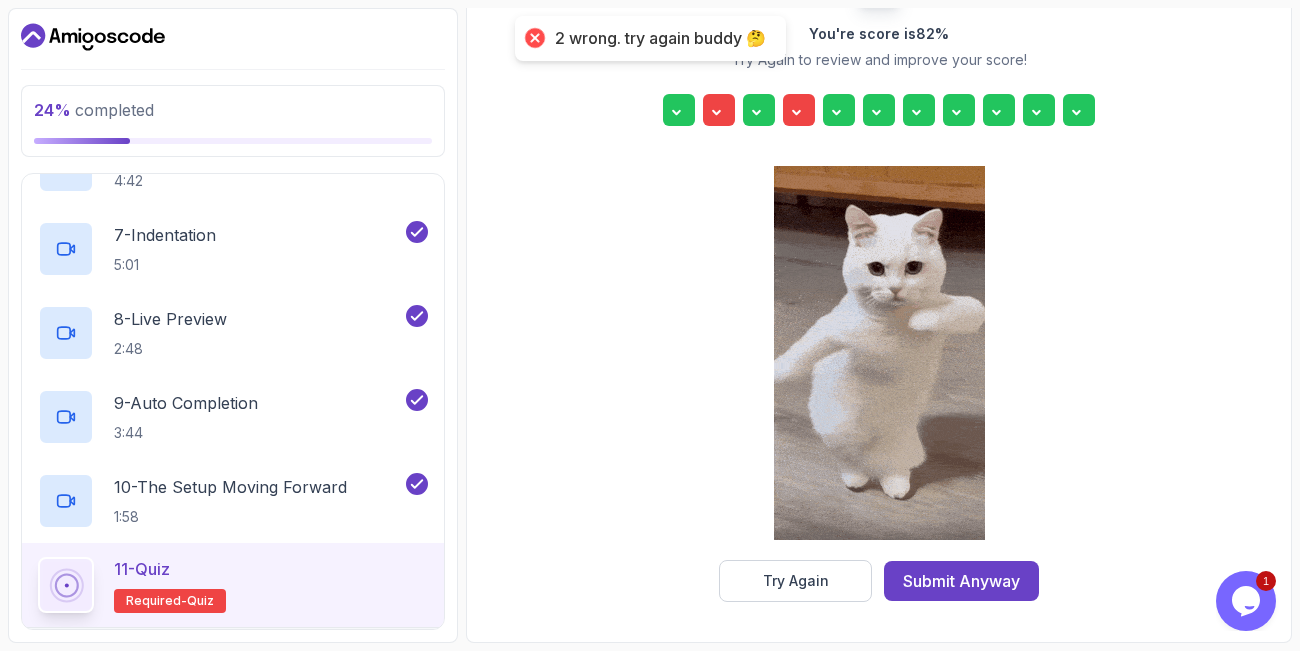 scroll, scrollTop: 308, scrollLeft: 0, axis: vertical 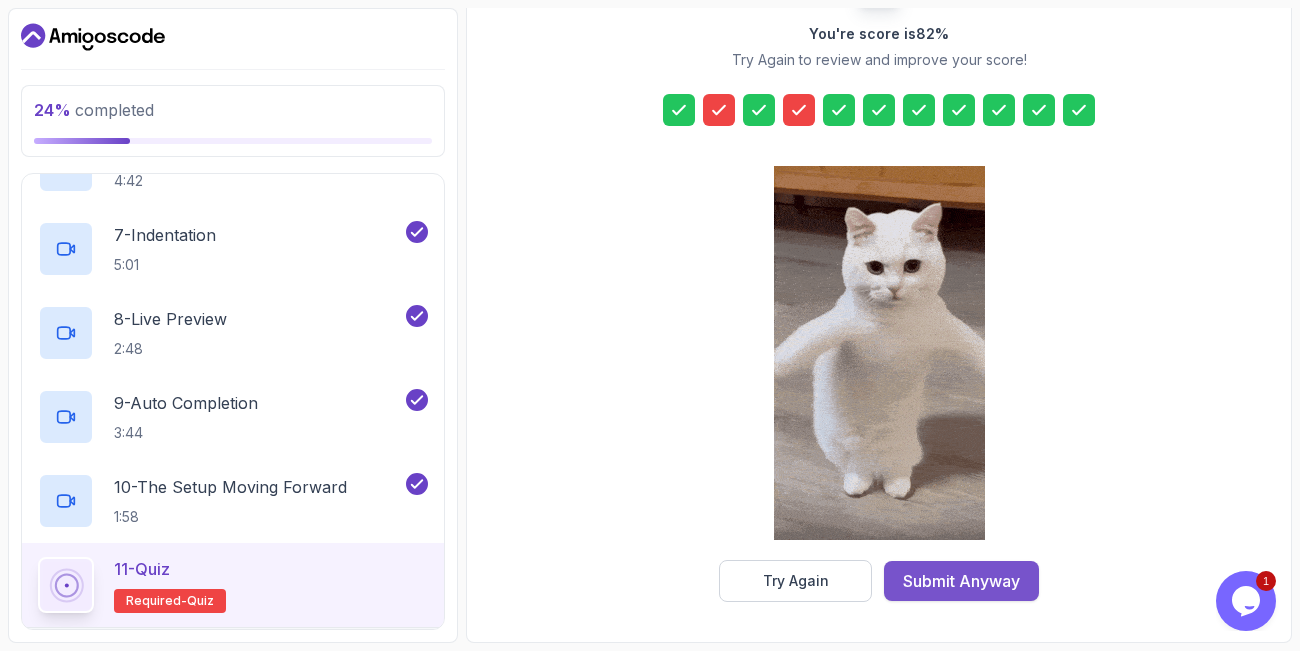 click on "Submit Anyway" at bounding box center (961, 581) 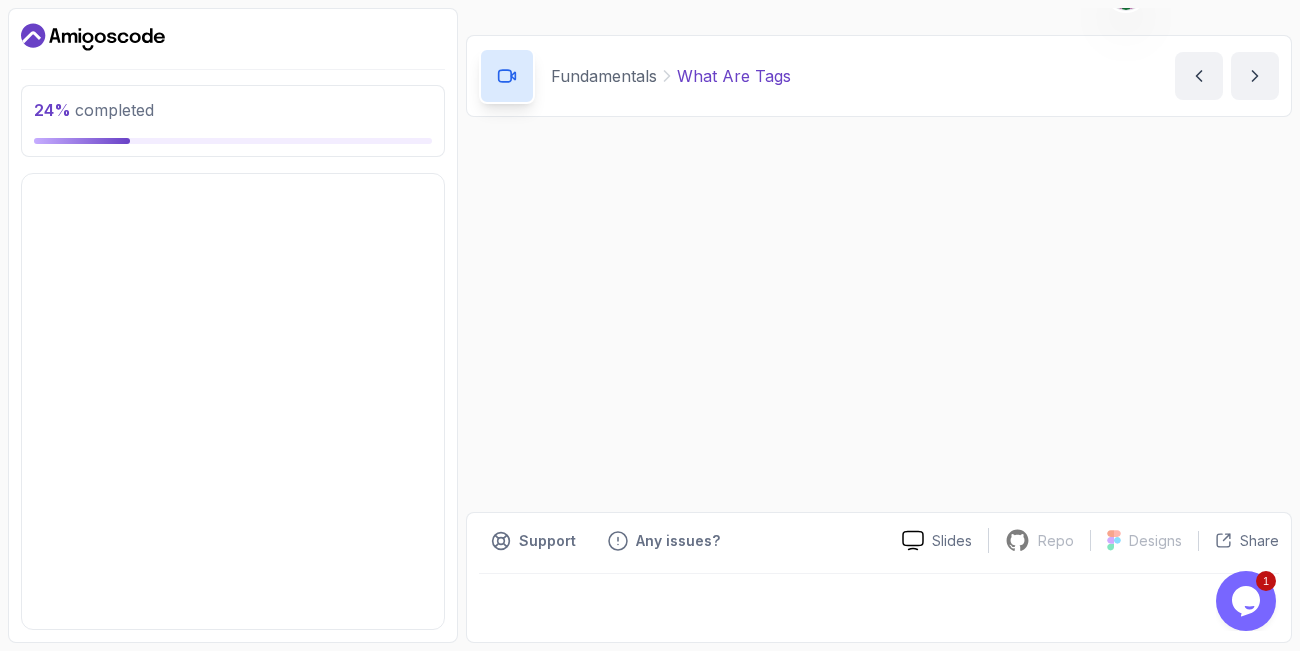 scroll, scrollTop: 0, scrollLeft: 0, axis: both 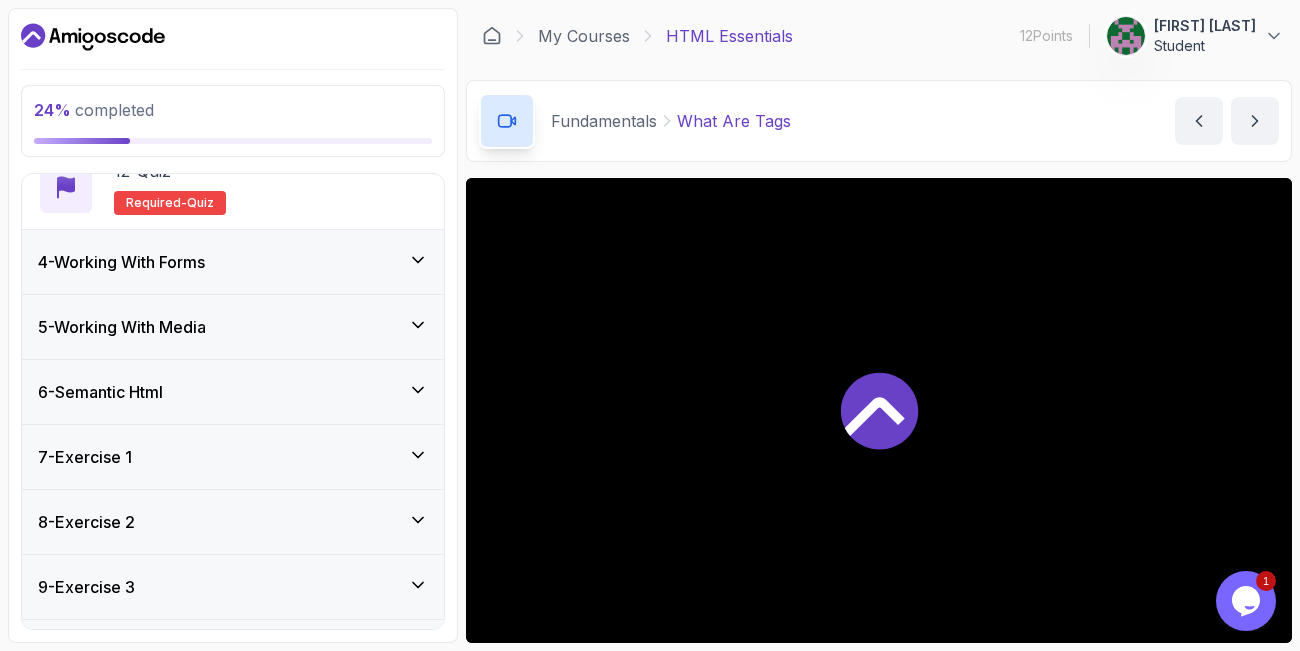 click 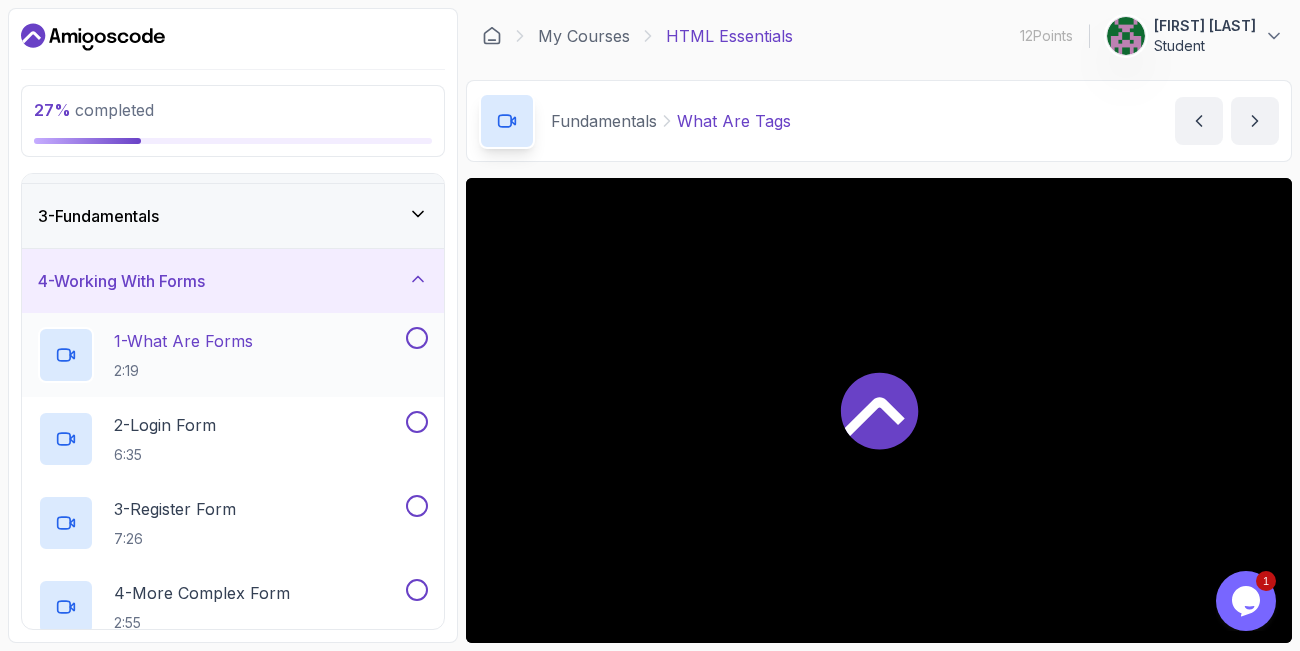 scroll, scrollTop: 240, scrollLeft: 0, axis: vertical 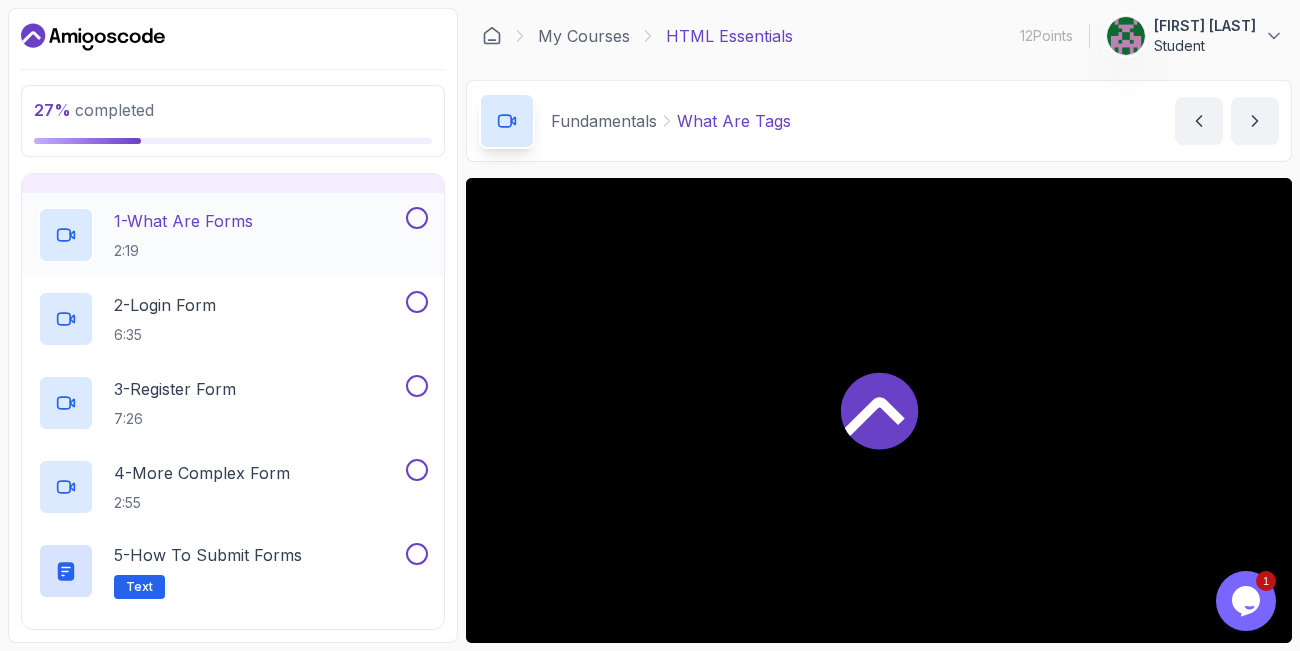 click on "1  -  What Are Forms 2:19" at bounding box center [220, 235] 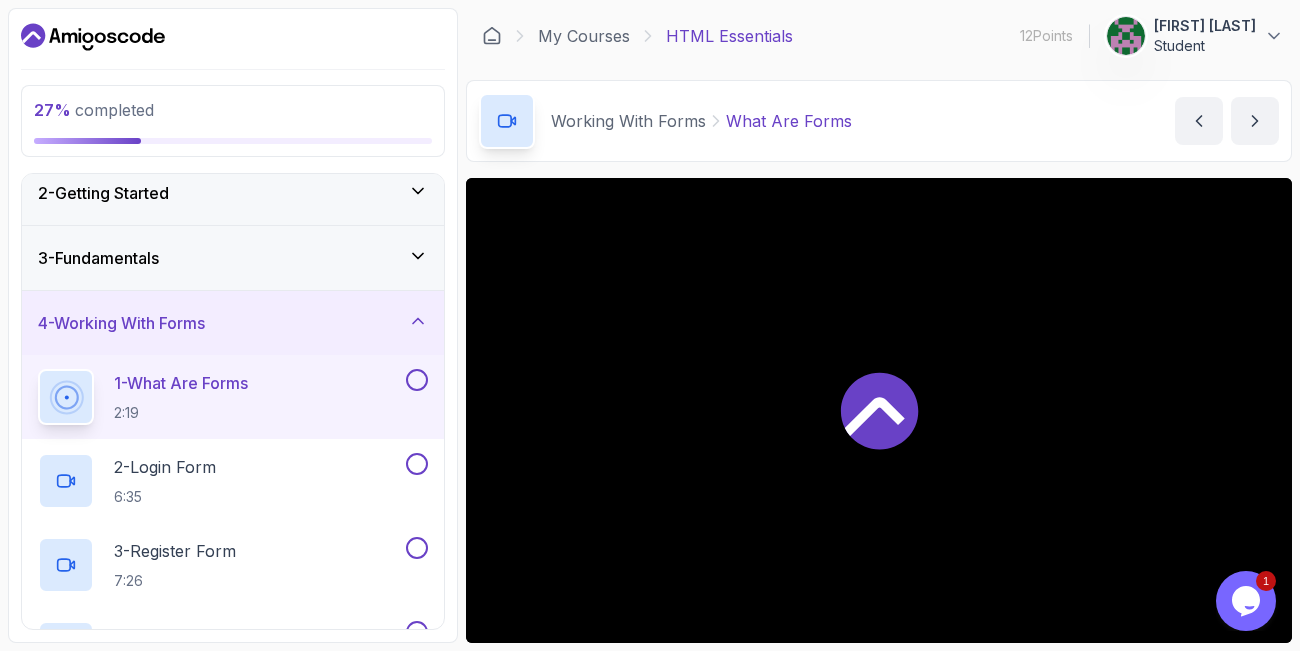 scroll, scrollTop: 120, scrollLeft: 0, axis: vertical 